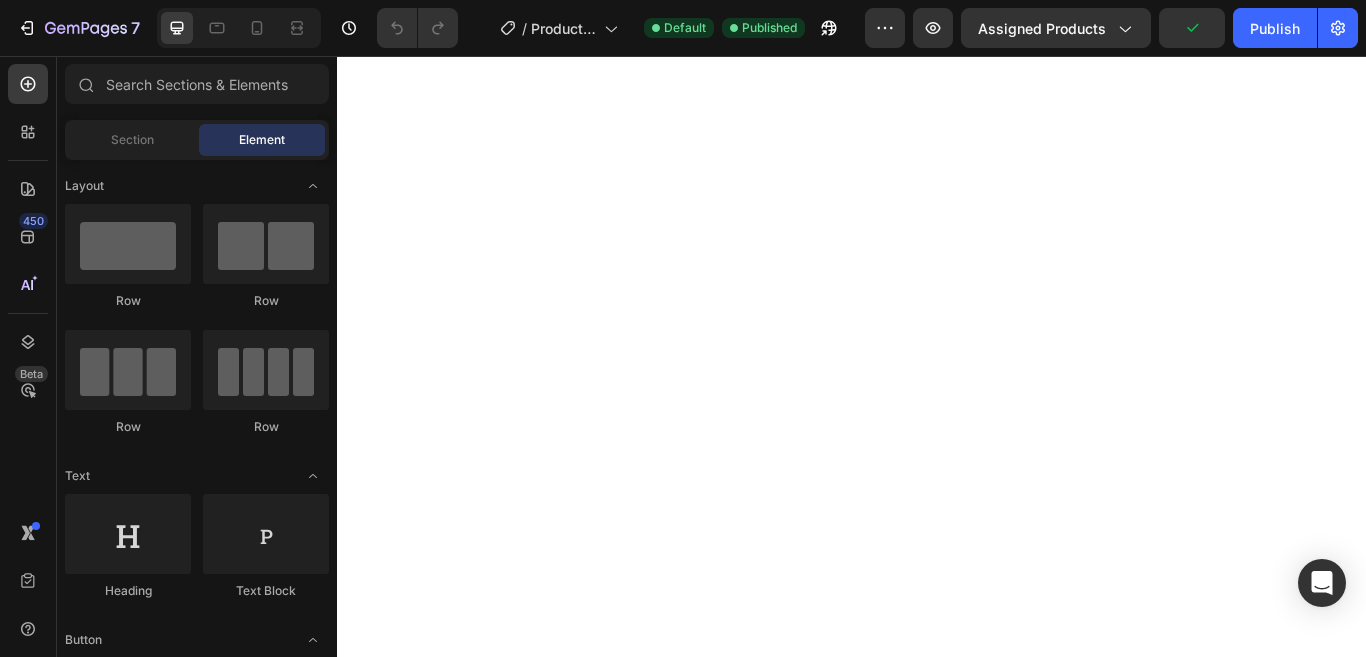 scroll, scrollTop: 0, scrollLeft: 0, axis: both 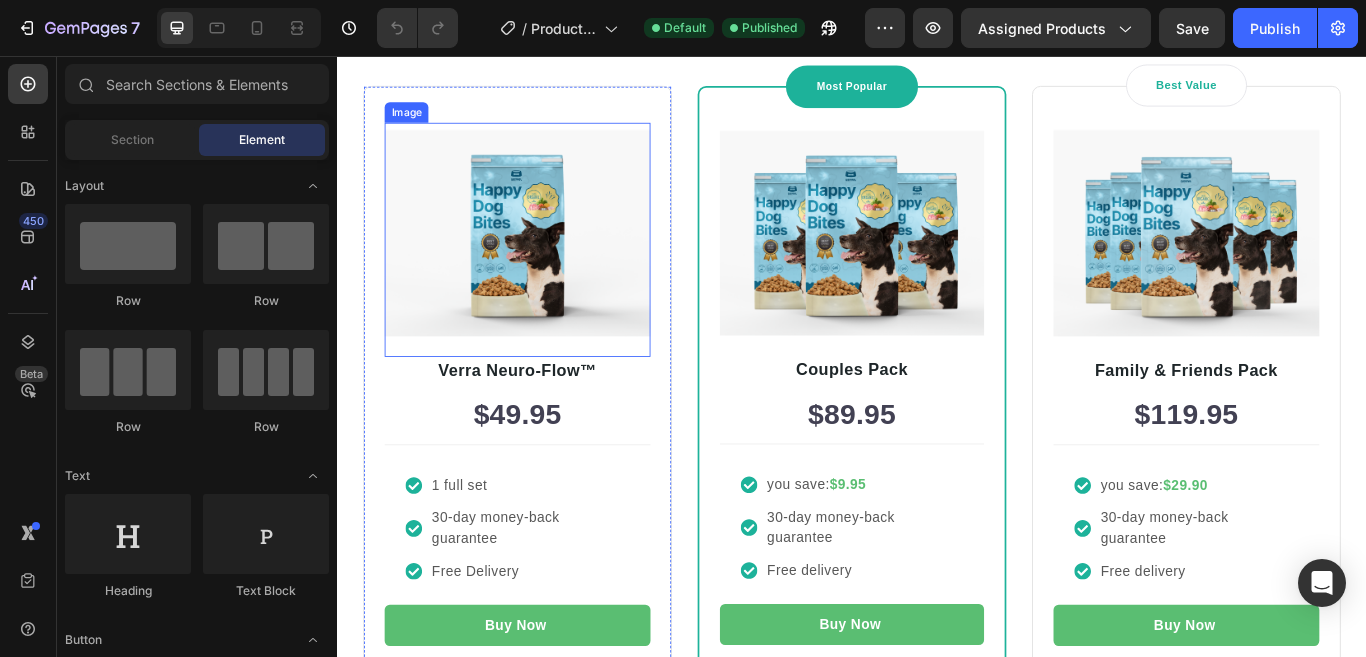 click at bounding box center (547, 262) 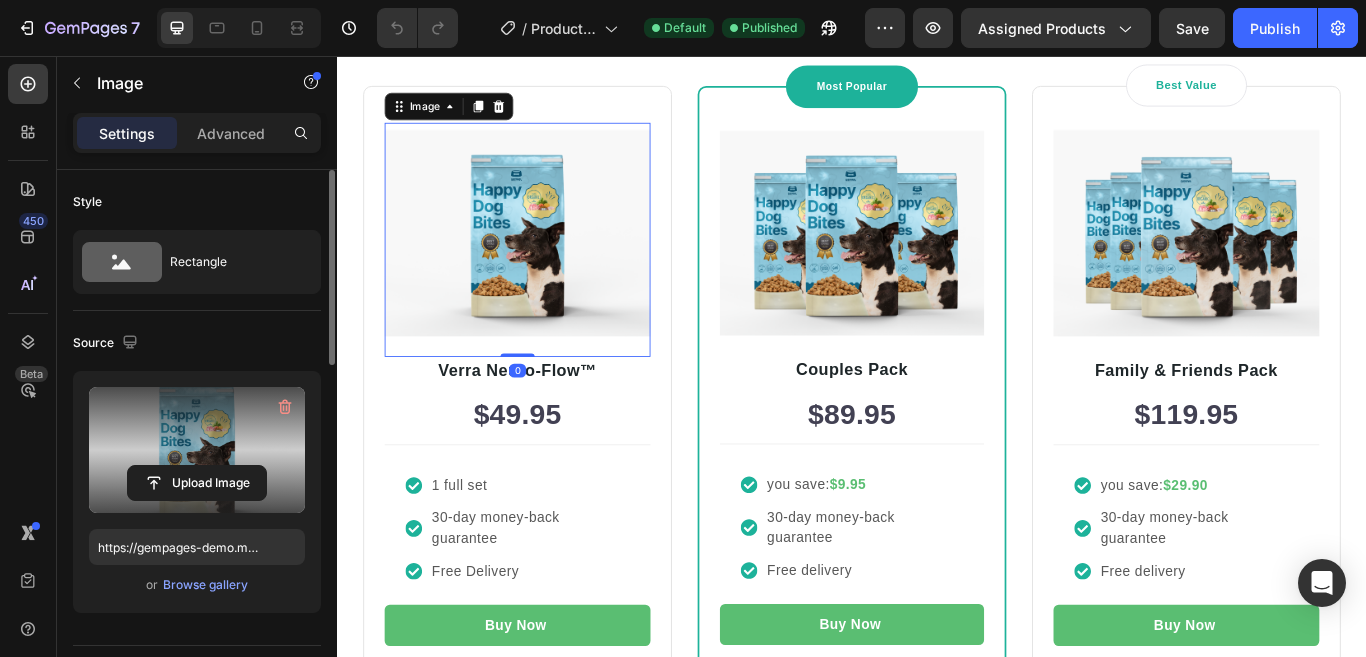 click at bounding box center (197, 450) 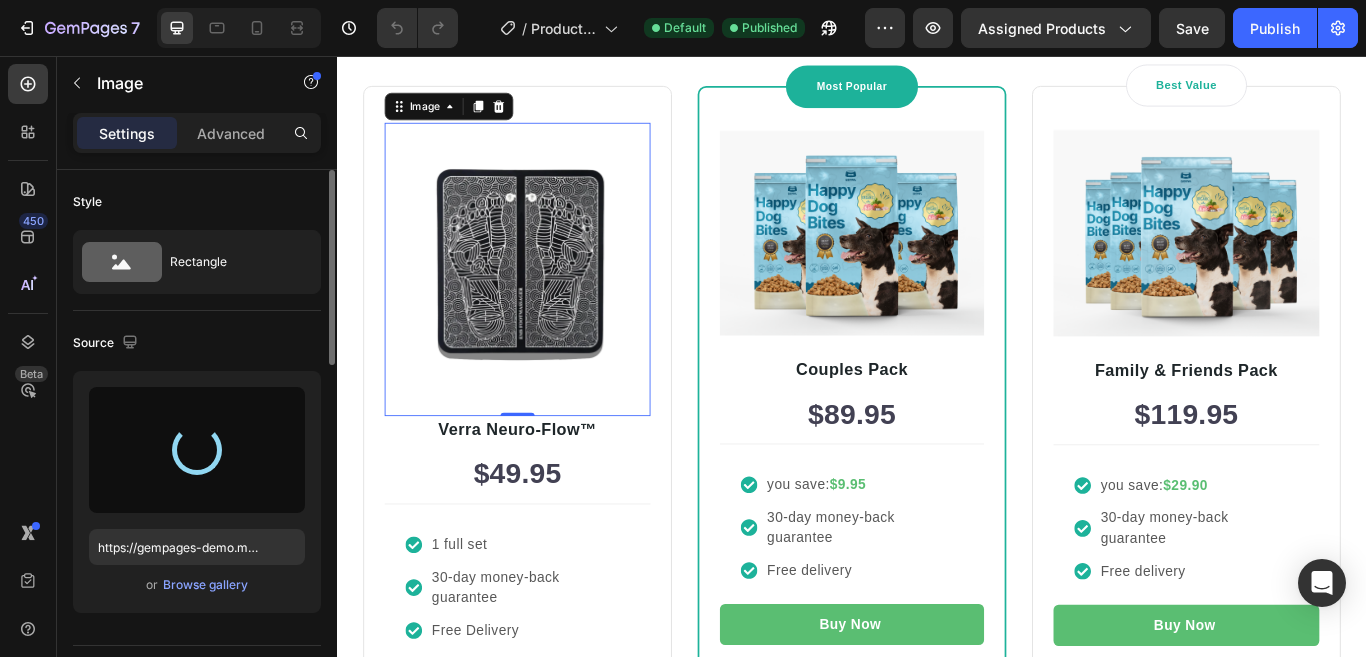 type on "https://cdn.shopify.com/s/files/1/0946/9932/3674/files/gempages_572799520971162776-4d7e0dd3-ca37-4328-b241-e68e49bad282.png" 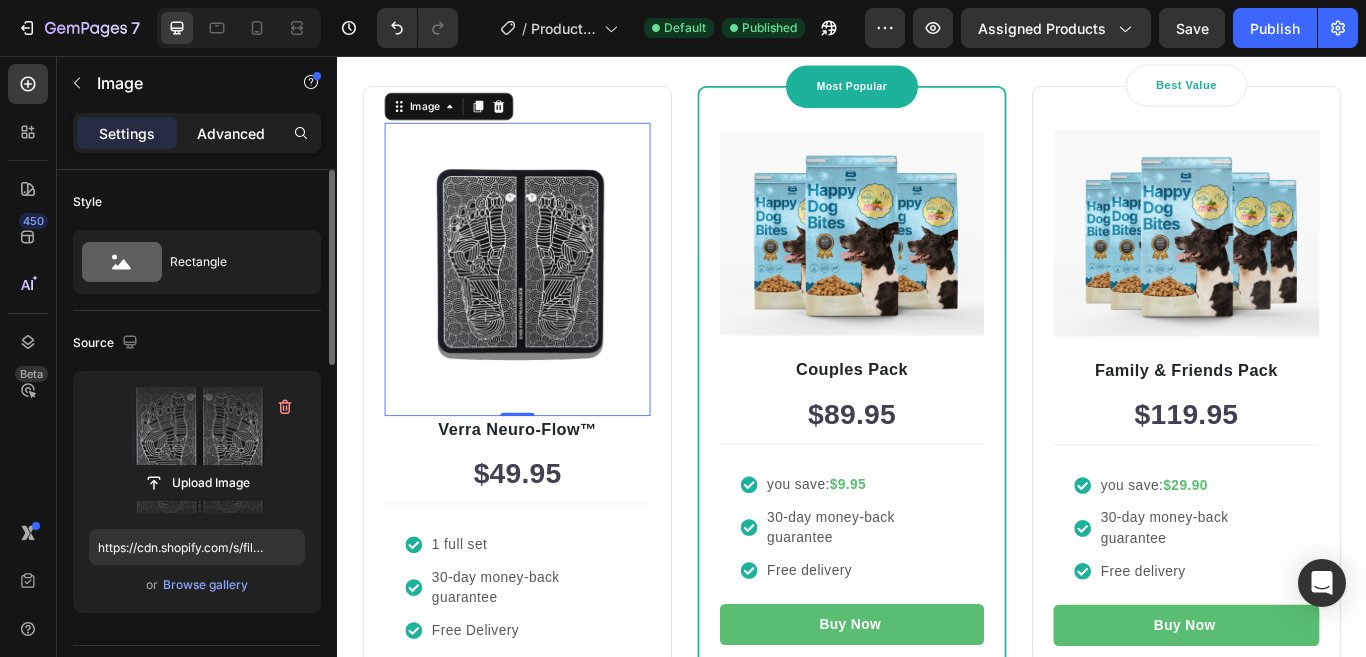 click on "Advanced" at bounding box center (231, 133) 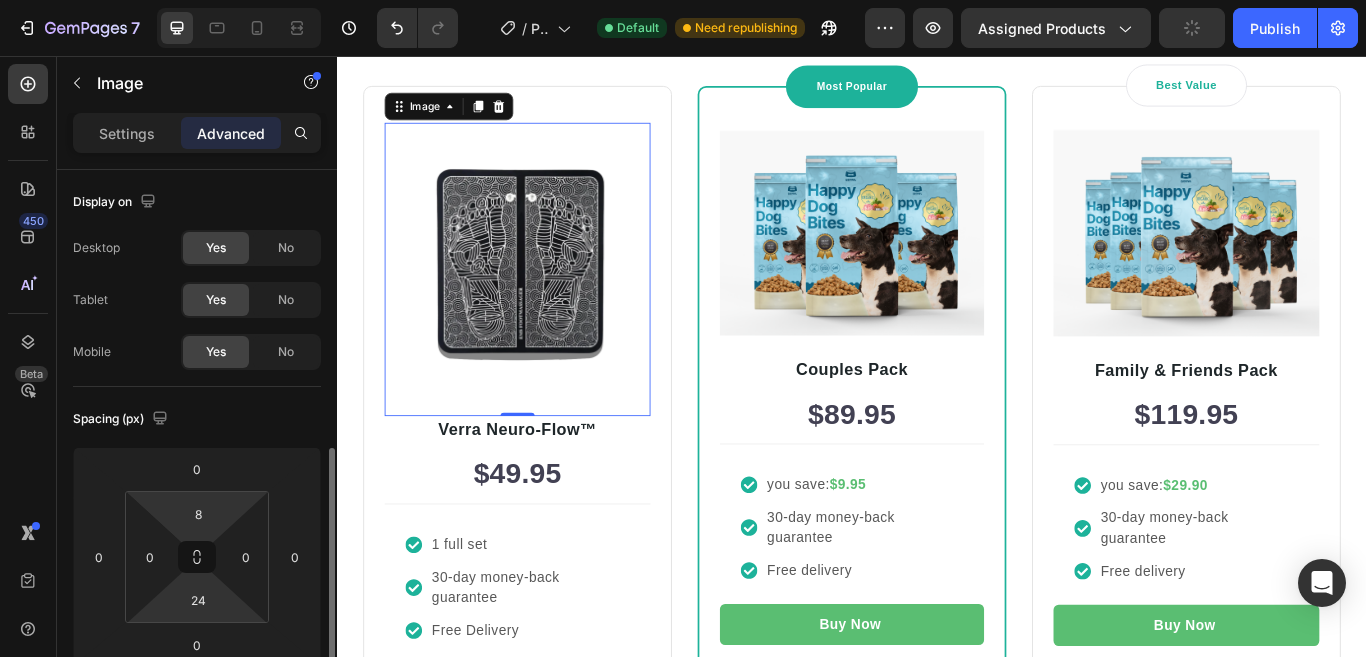 scroll, scrollTop: 200, scrollLeft: 0, axis: vertical 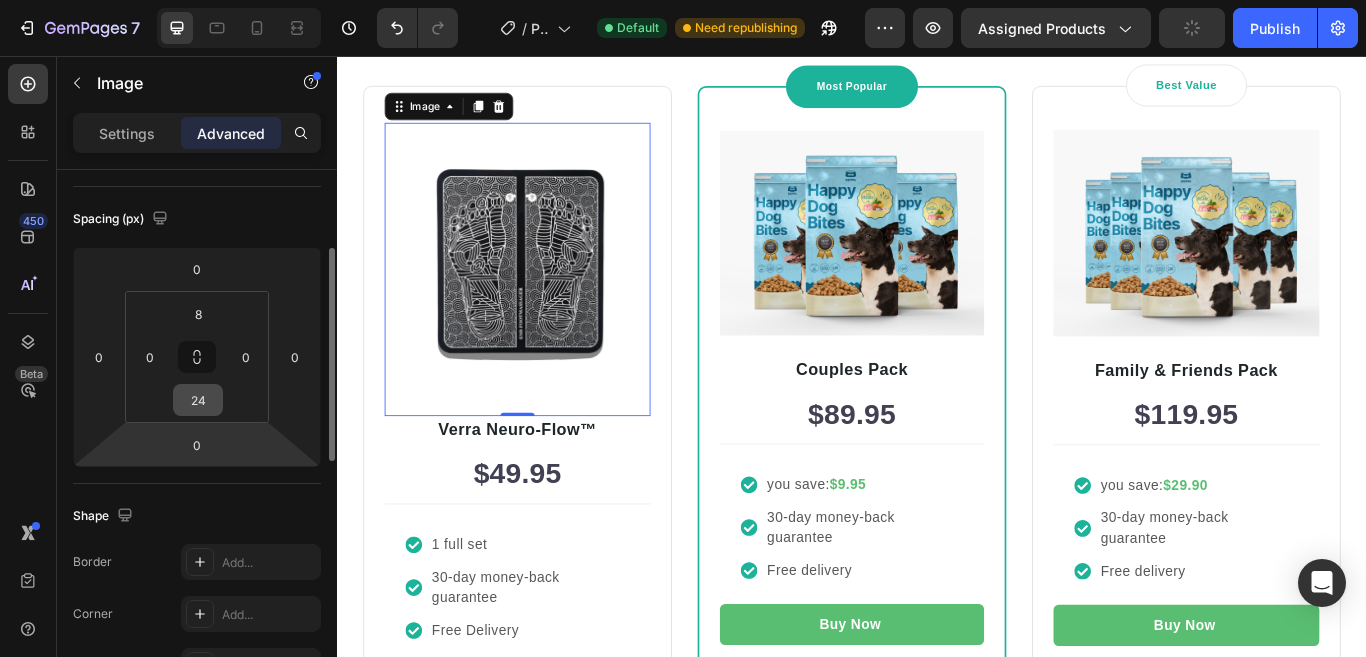 click on "24" at bounding box center [198, 400] 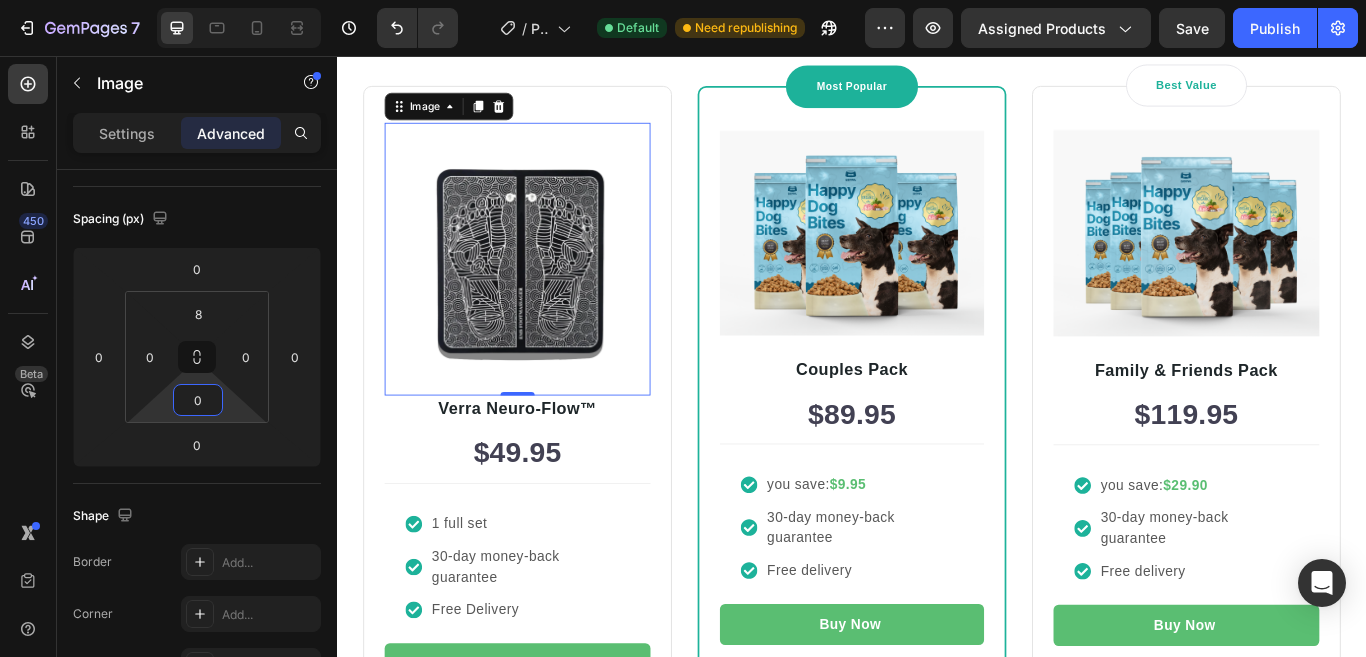 click at bounding box center (547, 297) 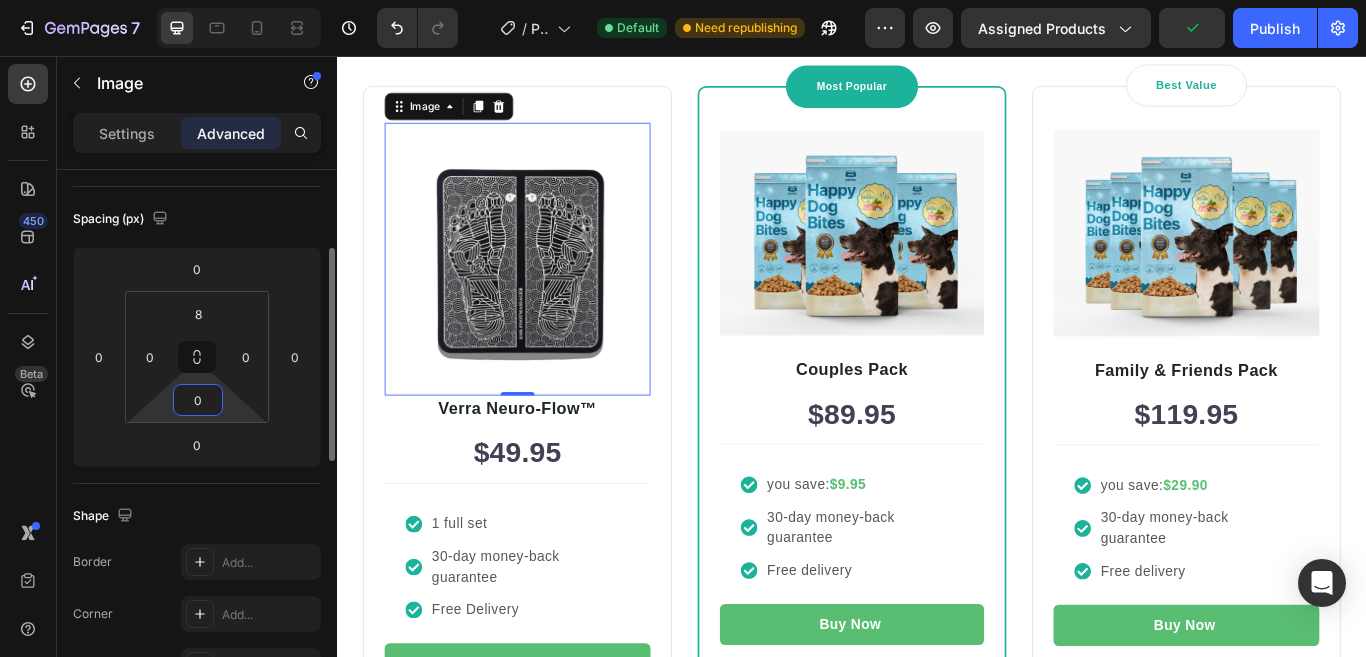 click on "0" at bounding box center [198, 400] 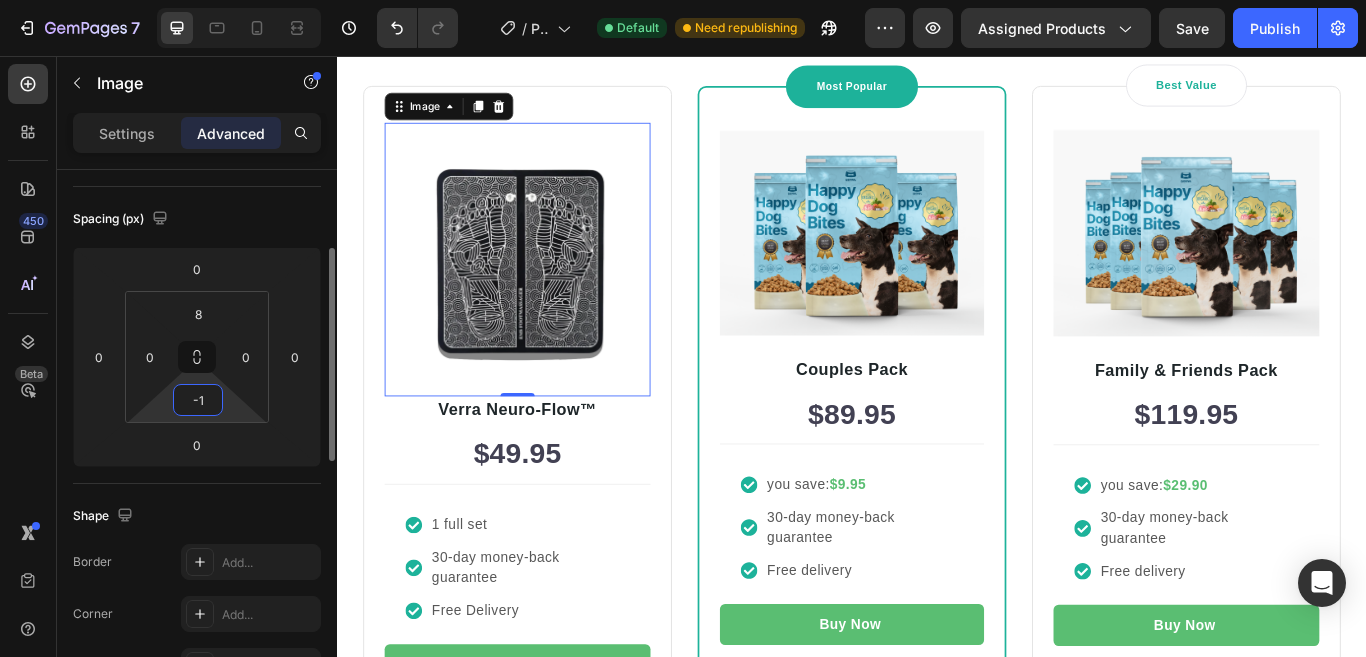 type on "-" 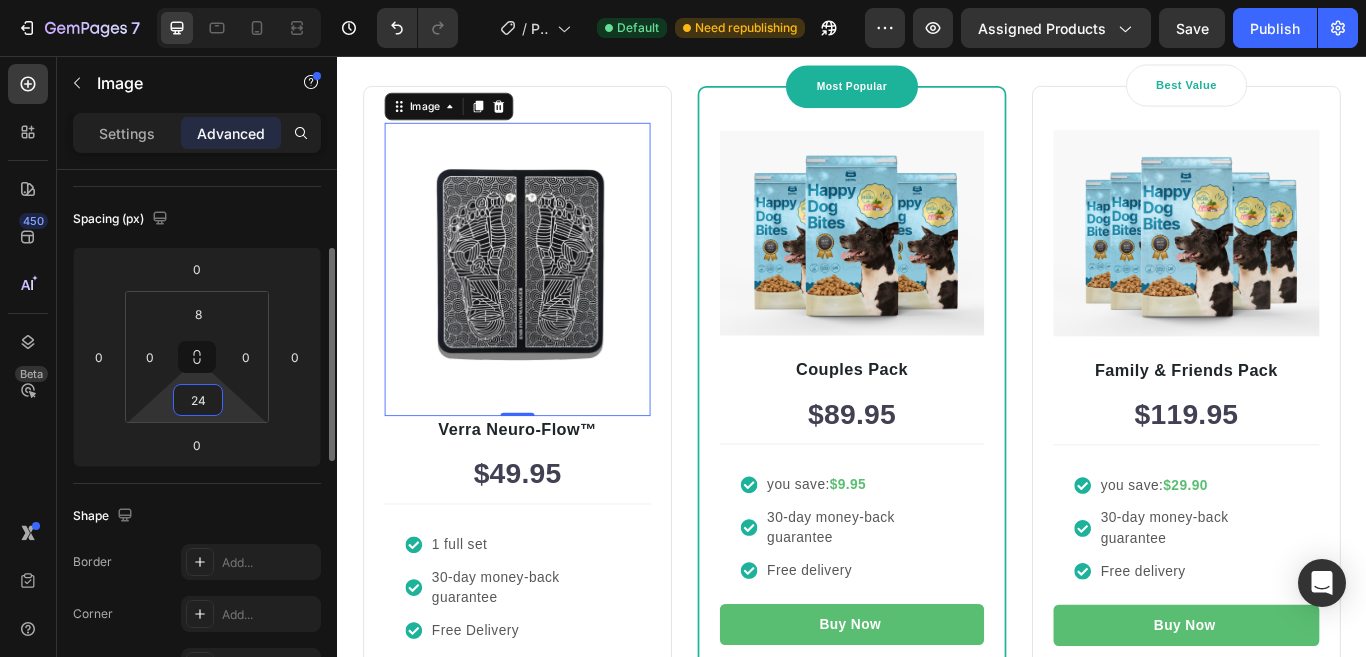 type on "2" 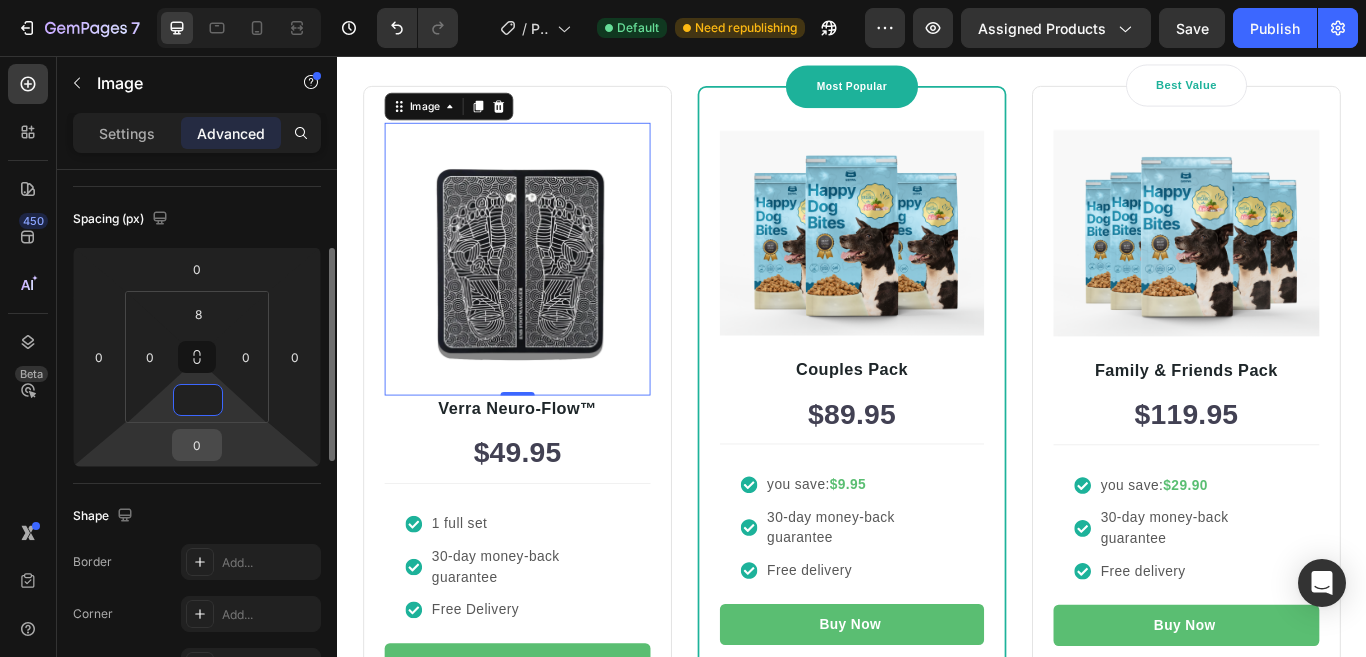 click on "0" at bounding box center [197, 445] 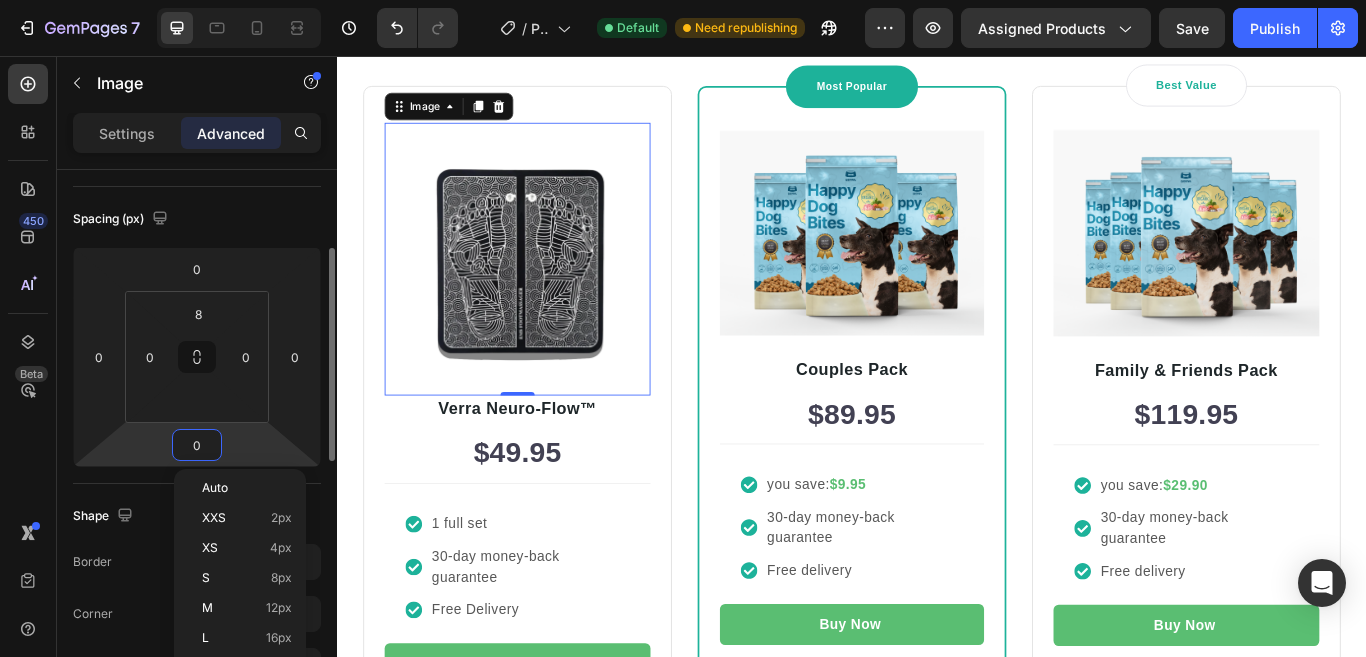 type on "0" 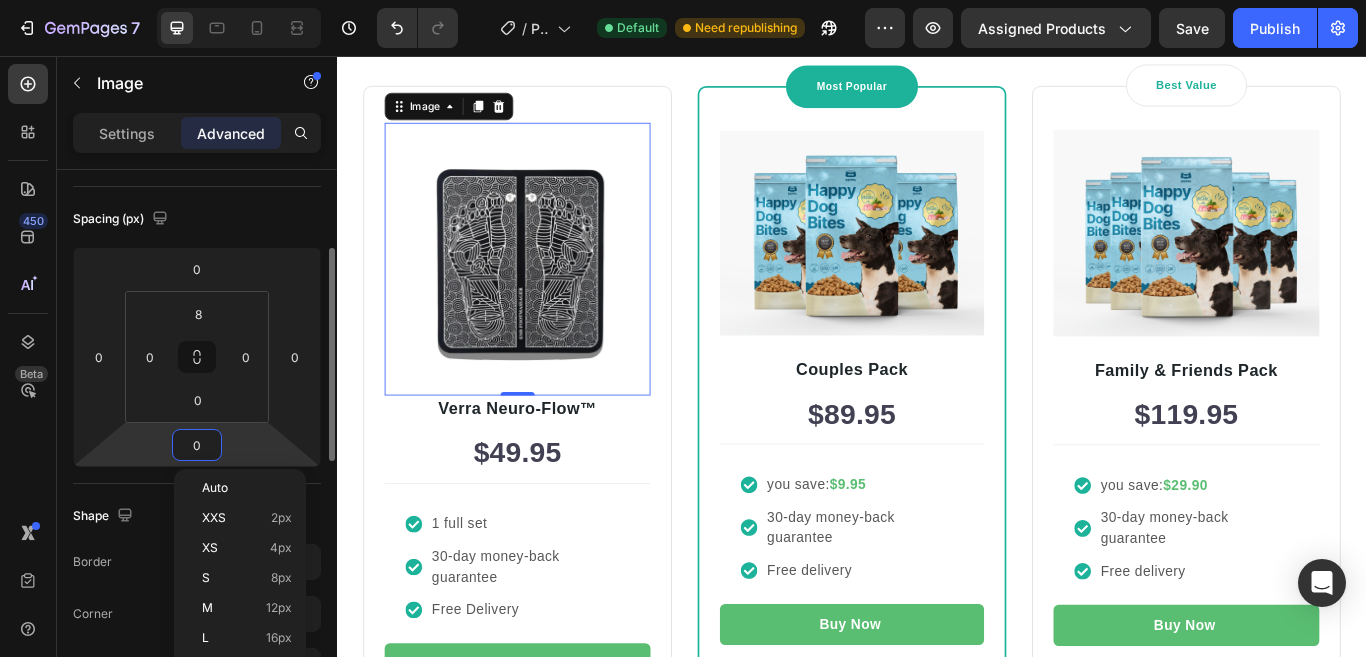 click on "0" at bounding box center (197, 445) 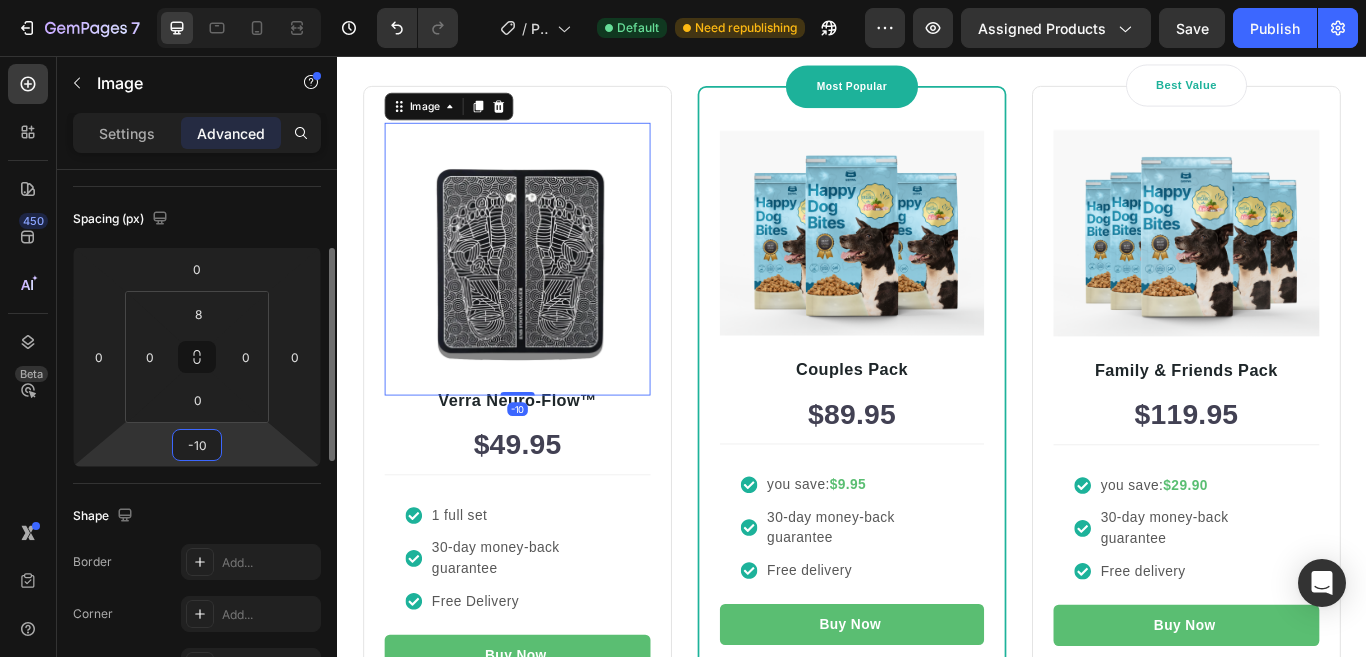 type on "-1" 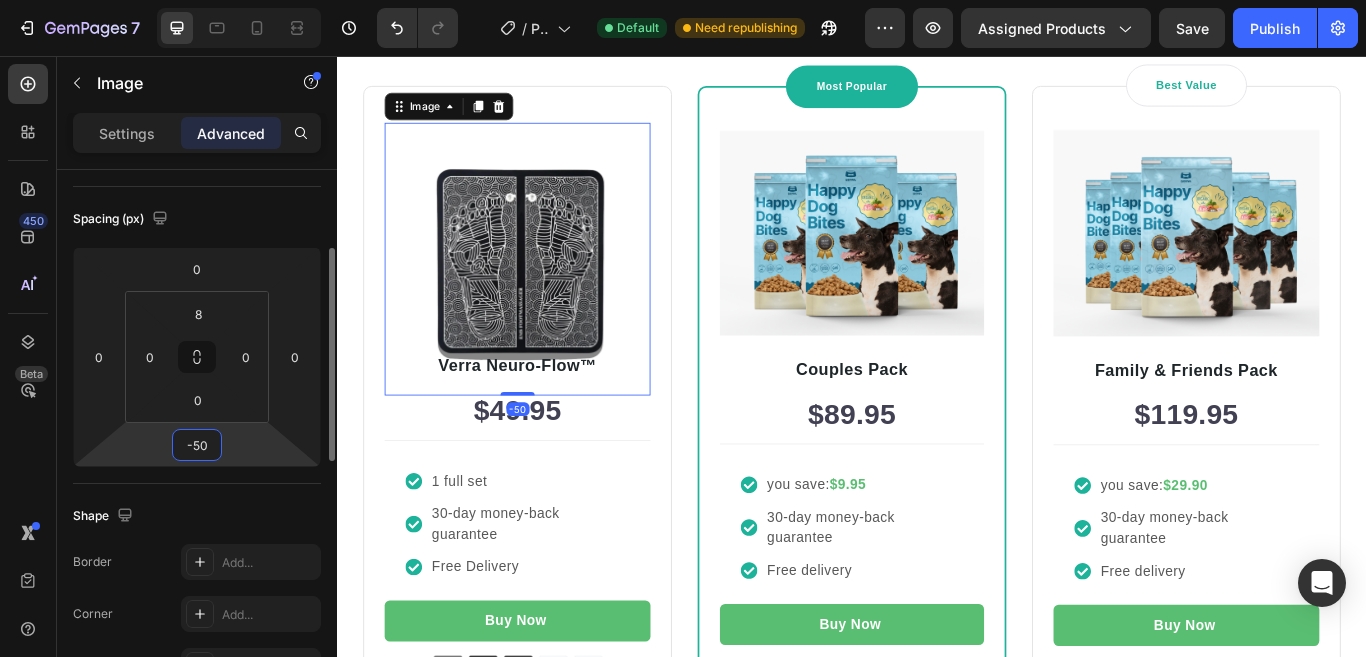 type on "-5" 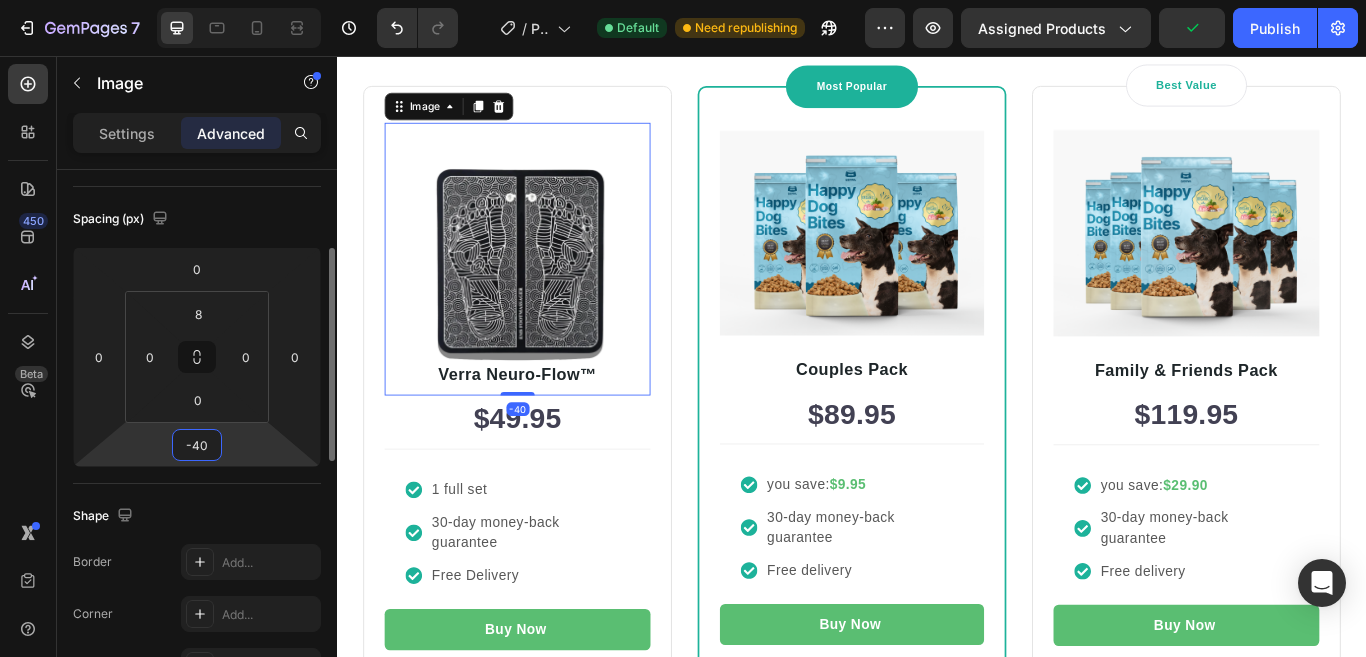 type on "-4" 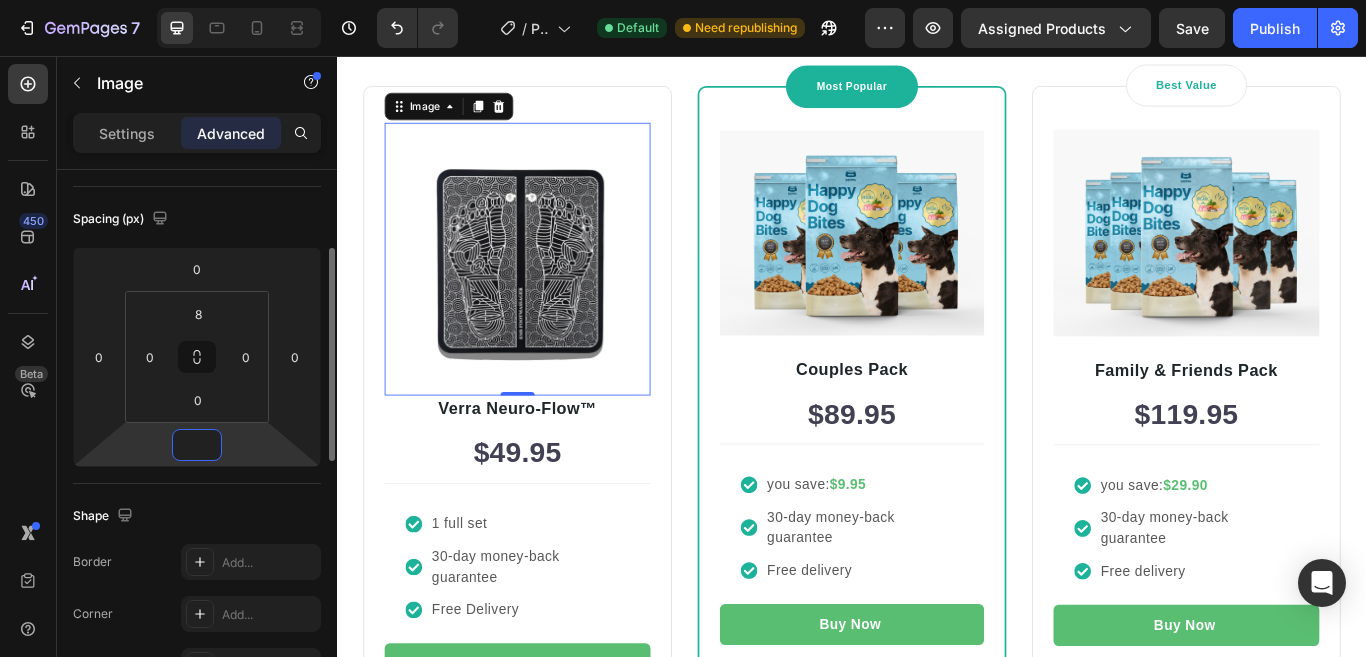 type on "0" 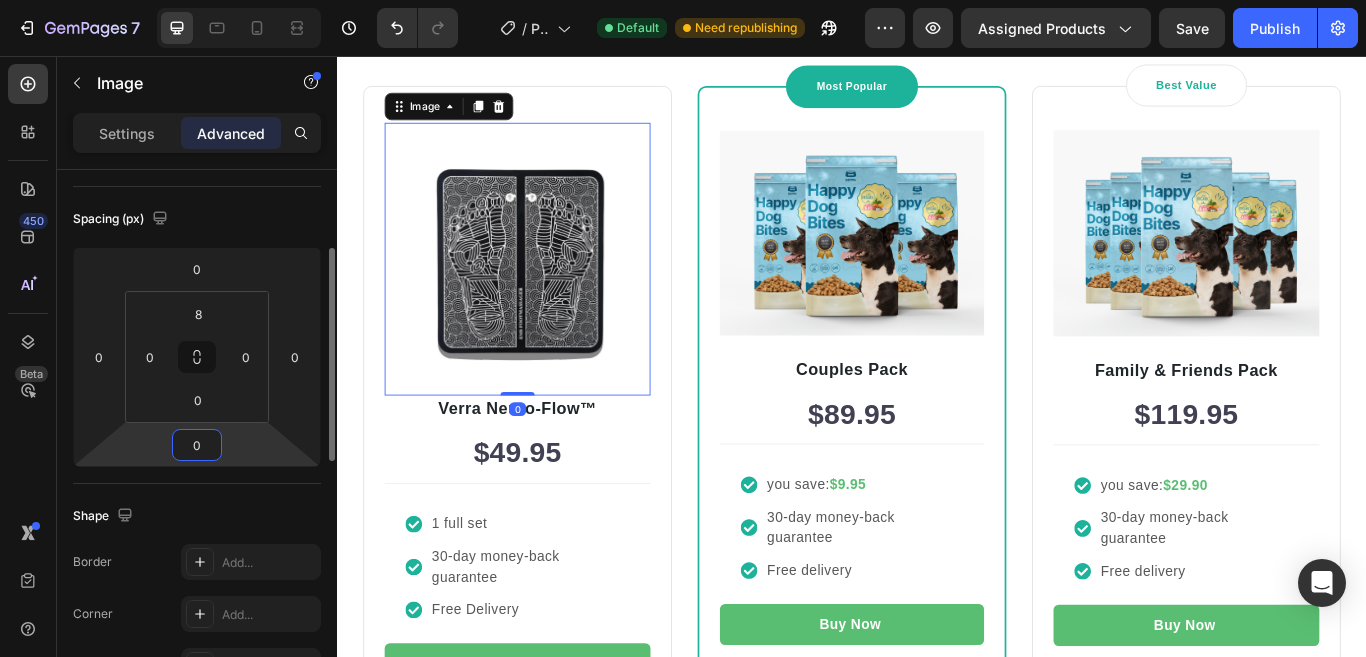 click on "Spacing (px) 0 0 0 0 8 0 0 0" 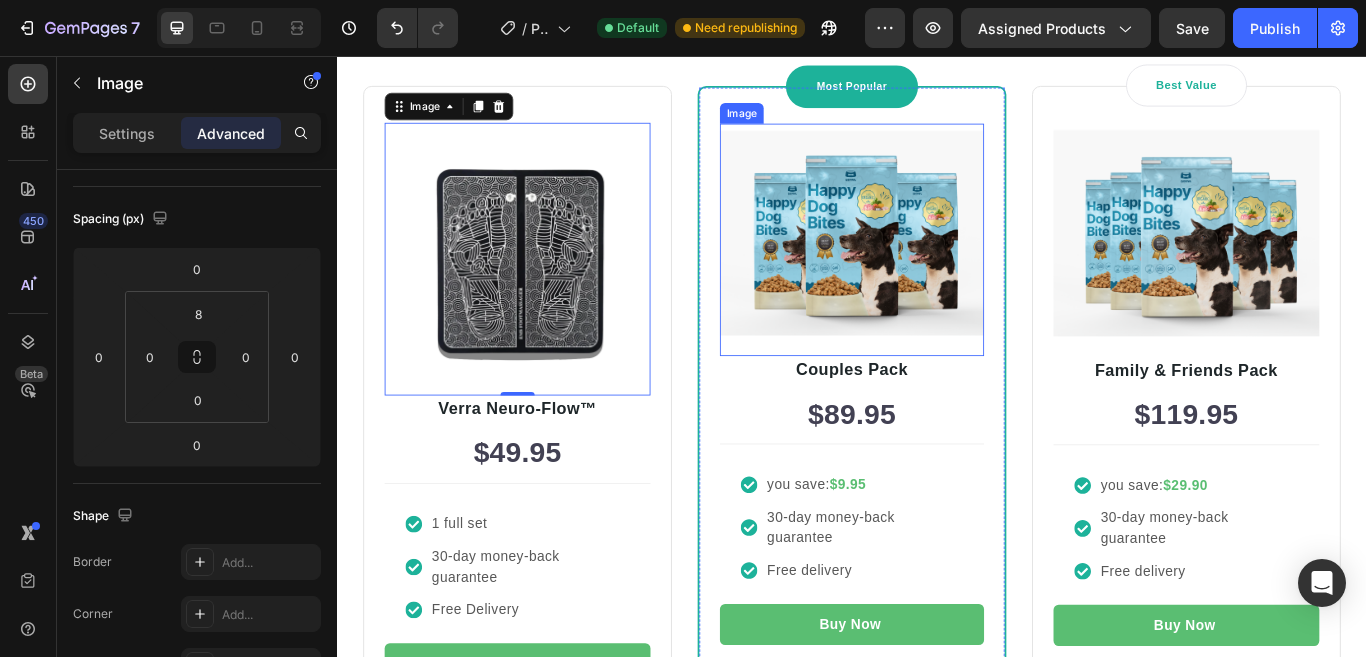 click at bounding box center [937, 262] 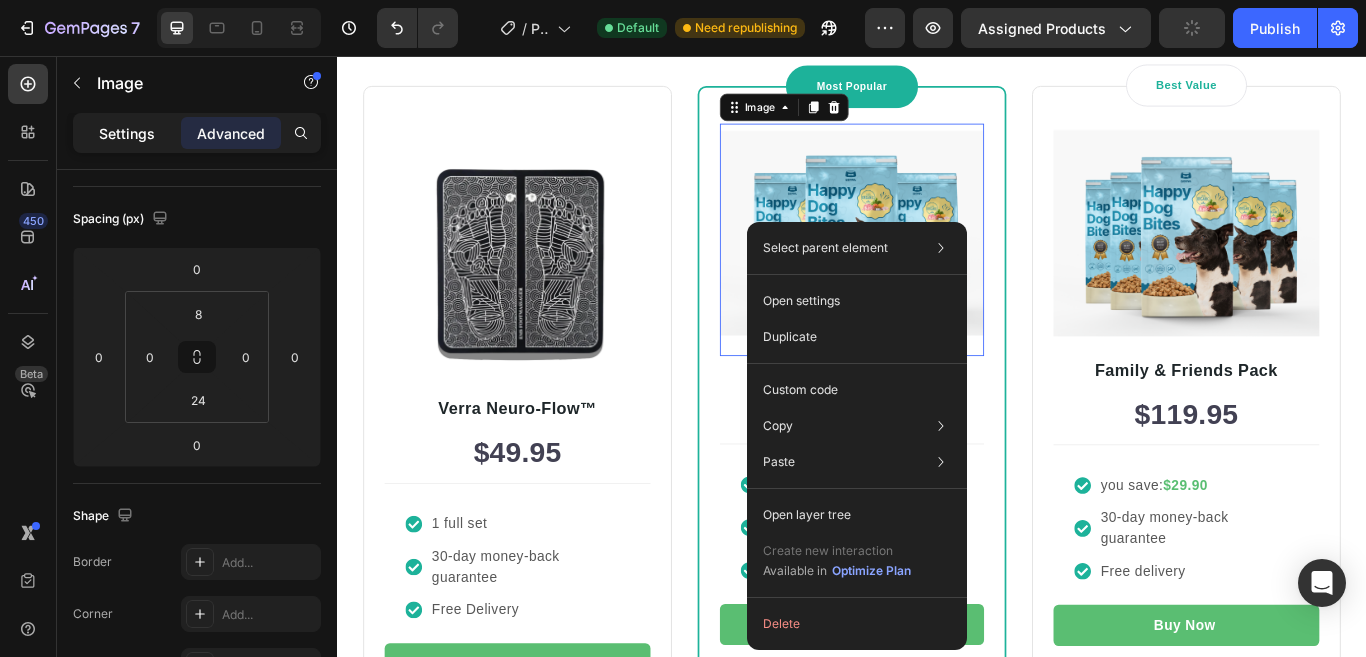 click on "Settings" at bounding box center (127, 133) 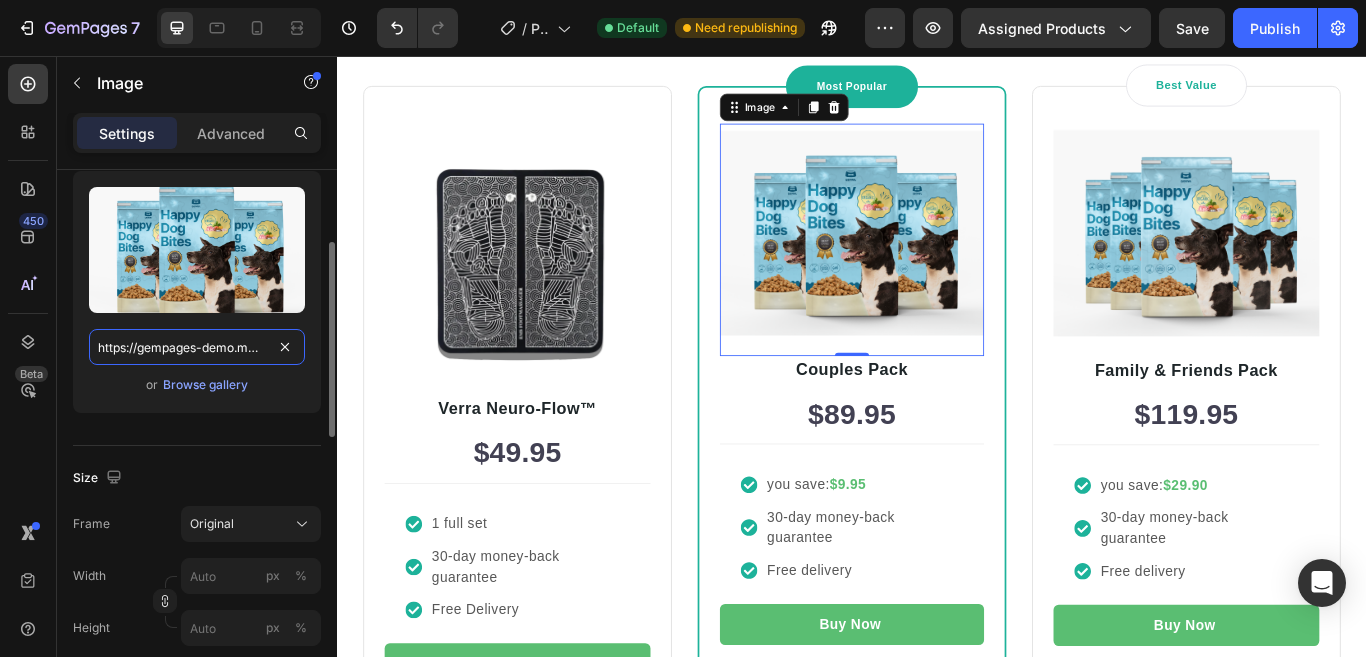 click on "https://gempages-demo.myshopify.com/cdn/shop/t/1/assets/495611768014373769-046d423c-0798-4d9d-a9ec-e45d1948fe57.png?v=236669498744083731704966628" at bounding box center (197, 347) 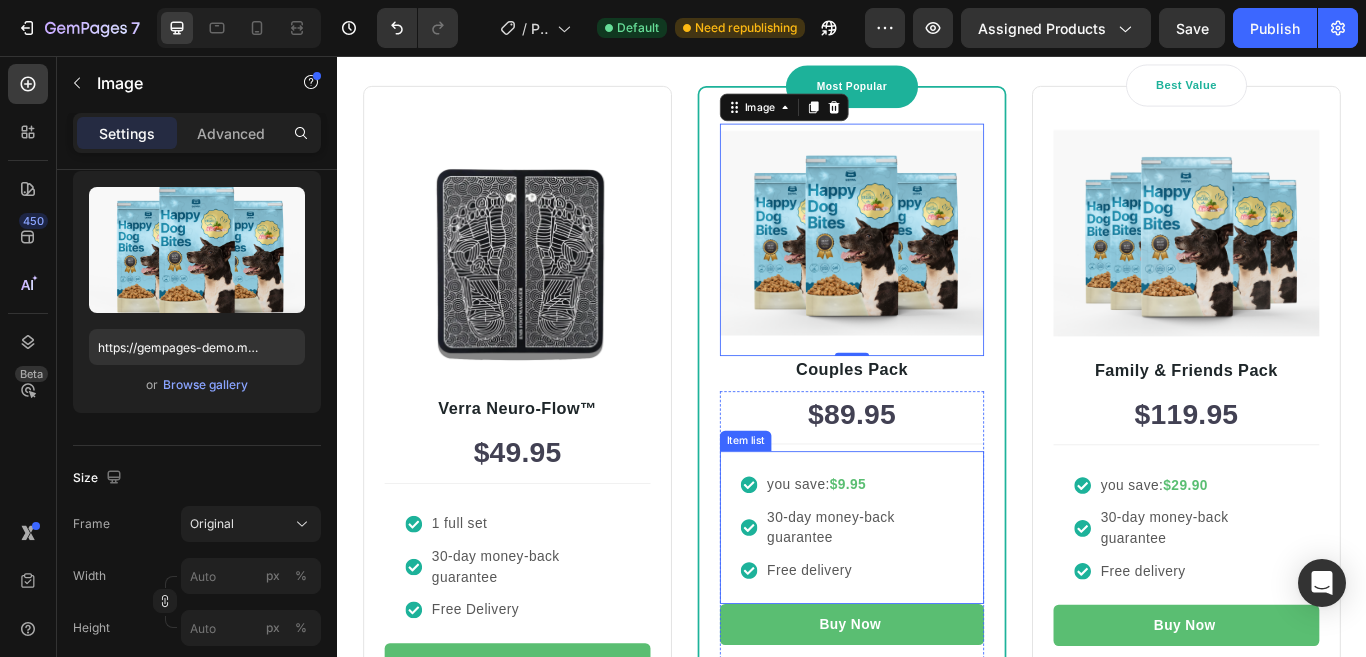 type 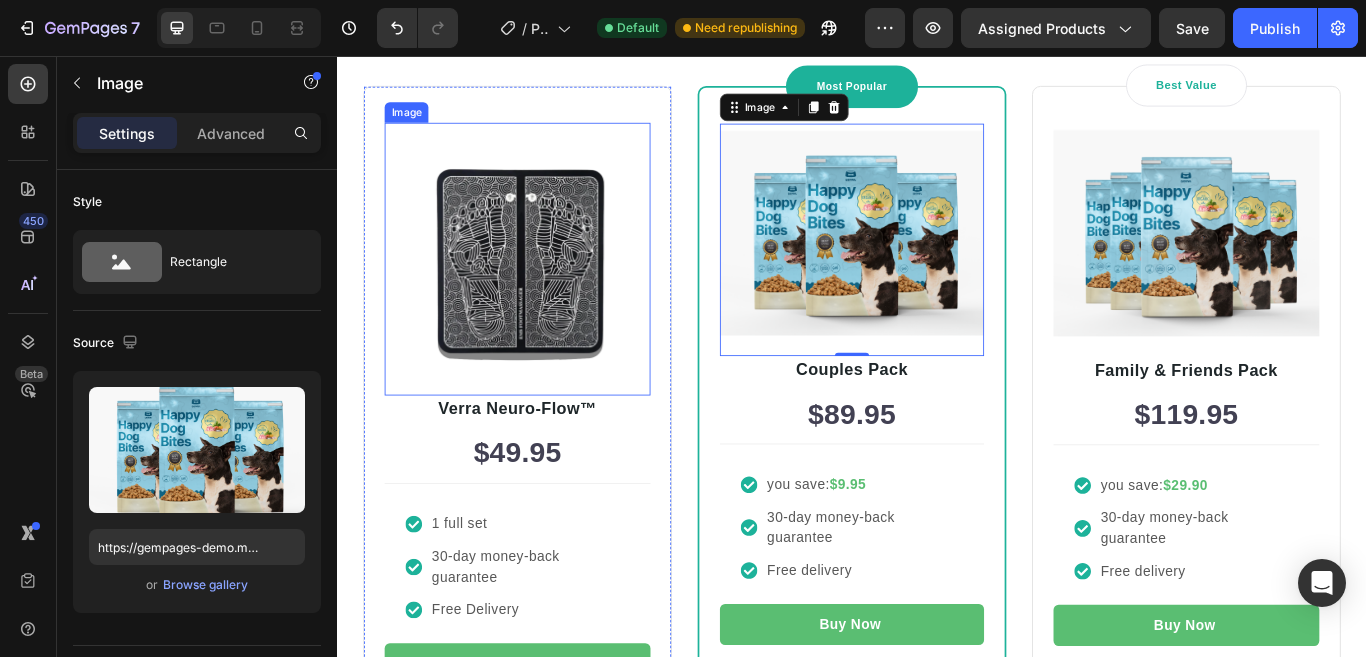 click at bounding box center [547, 297] 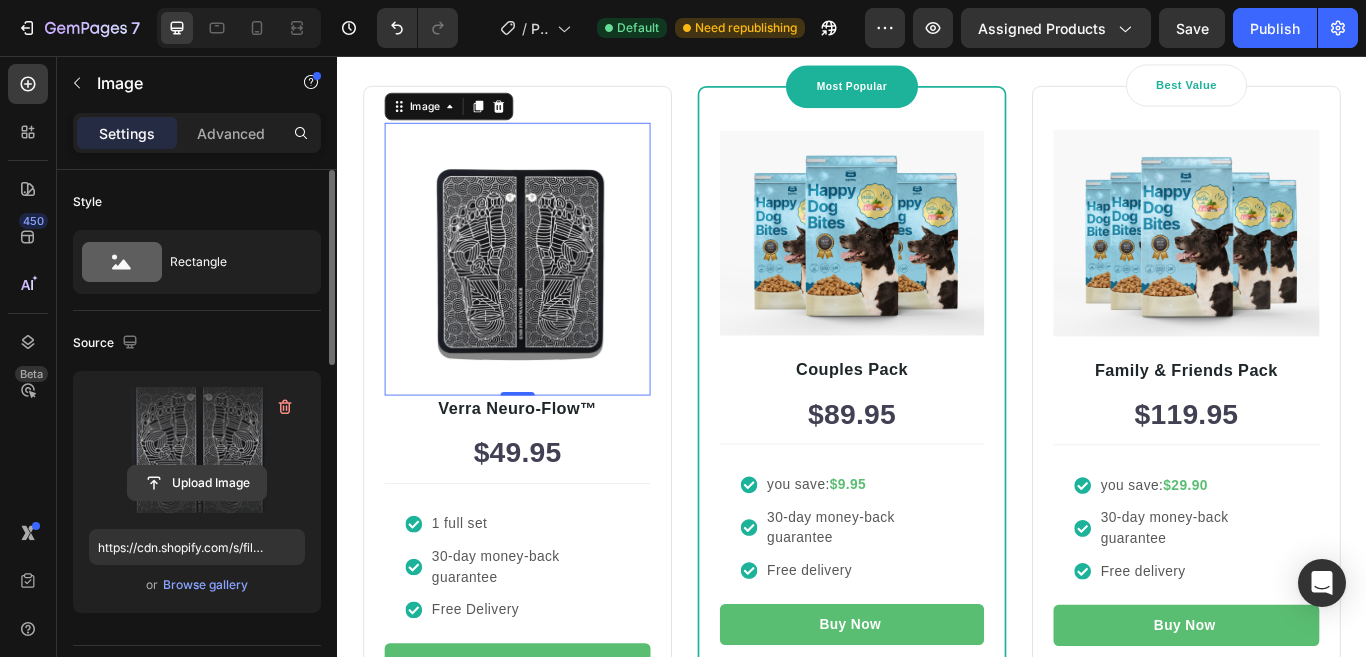 click 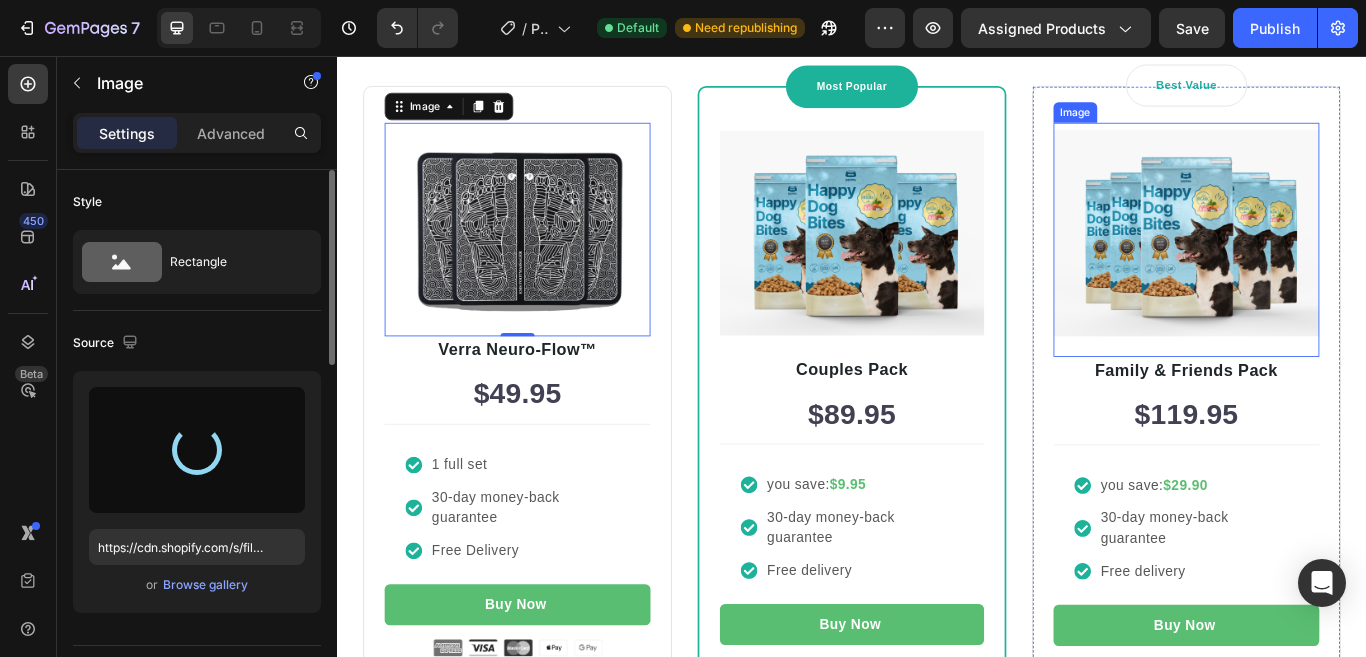 type on "https://cdn.shopify.com/s/files/1/0946/9932/3674/files/gempages_572799520971162776-2c48ccd1-2efc-41f7-8421-6d046a7a036a.webp" 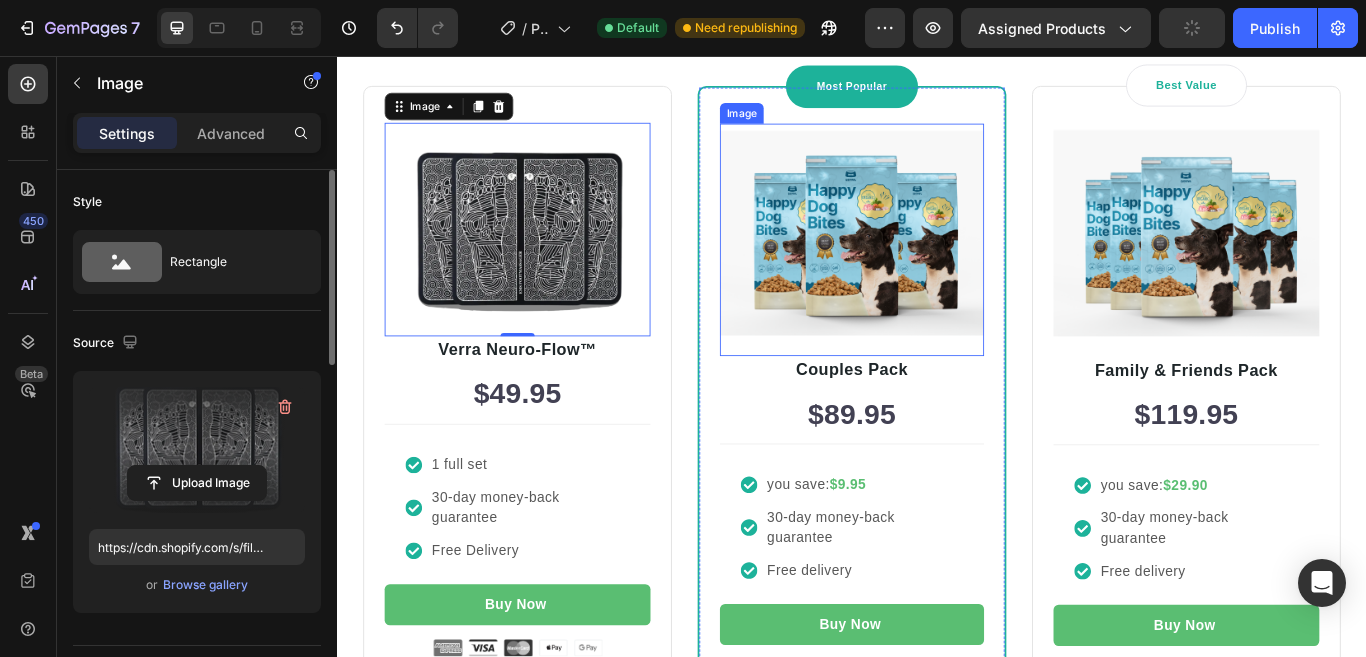 click at bounding box center (937, 262) 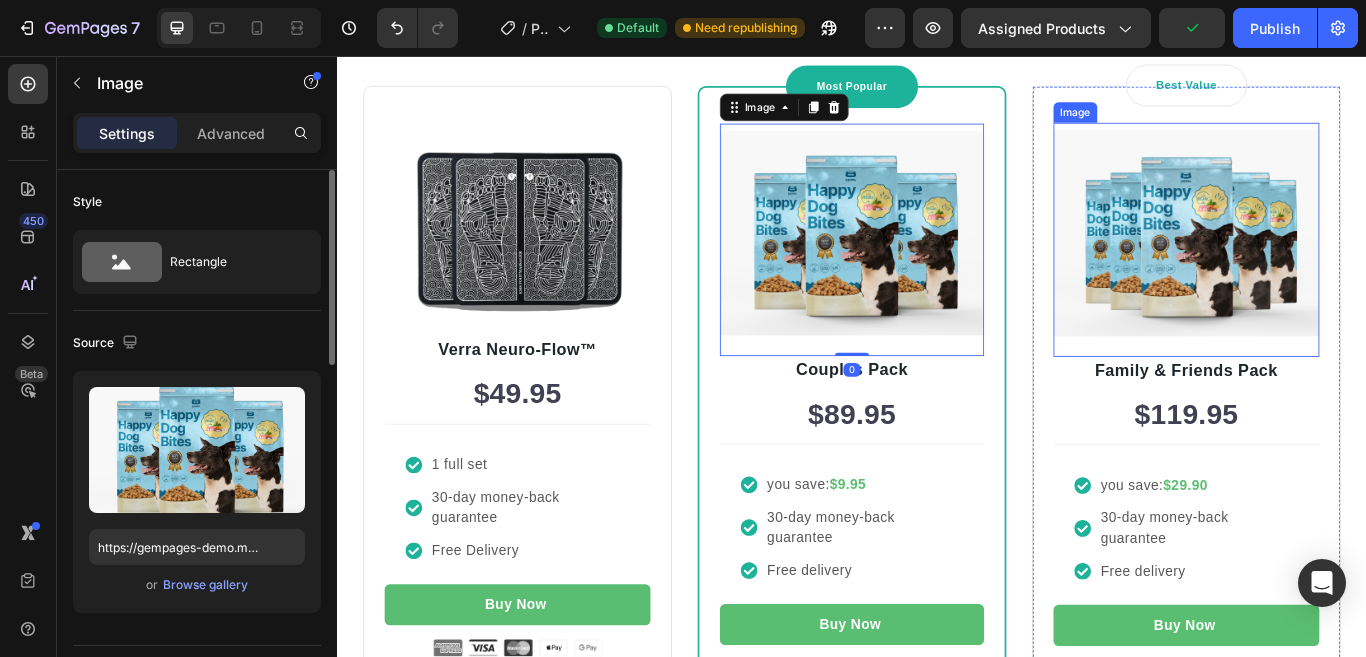 click at bounding box center (1327, 262) 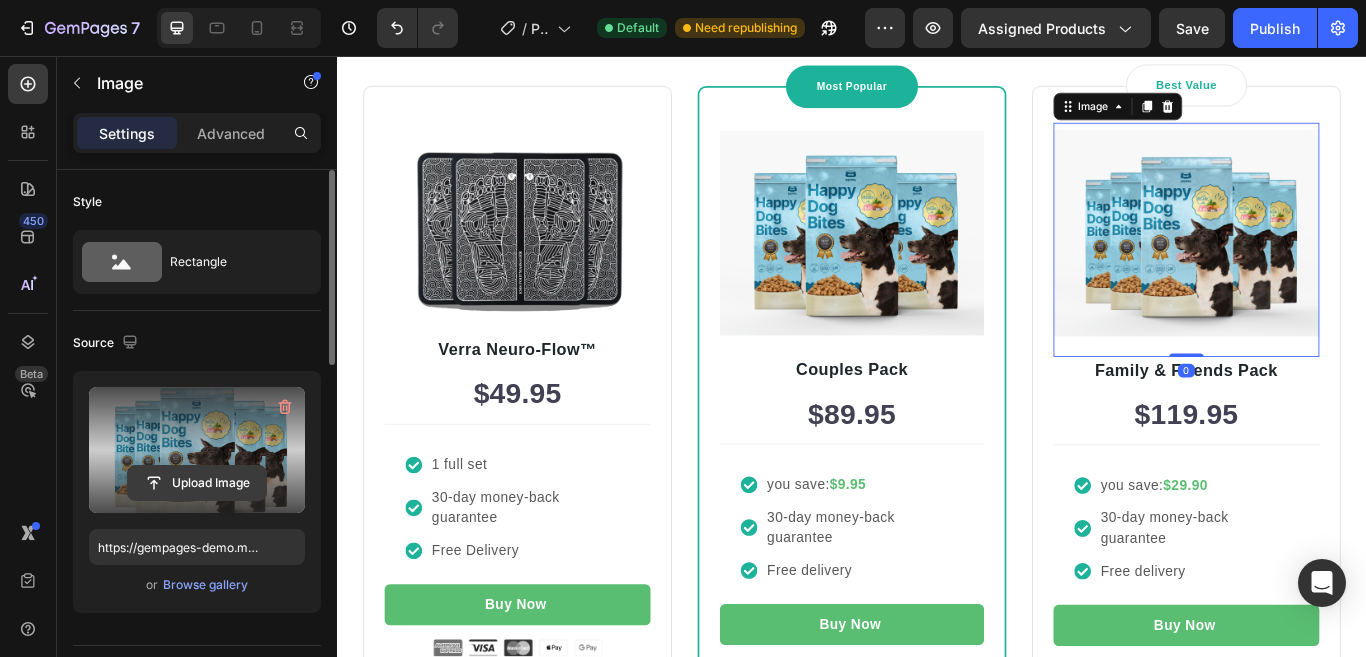 click 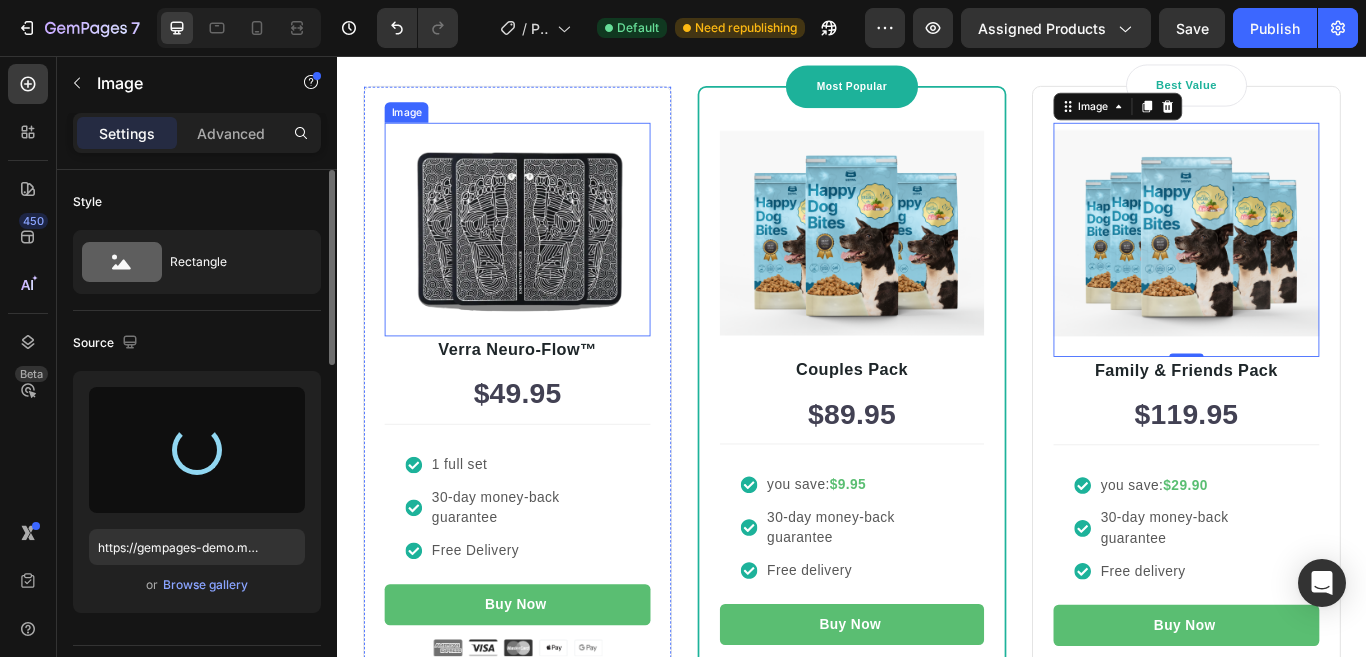 click at bounding box center (547, 262) 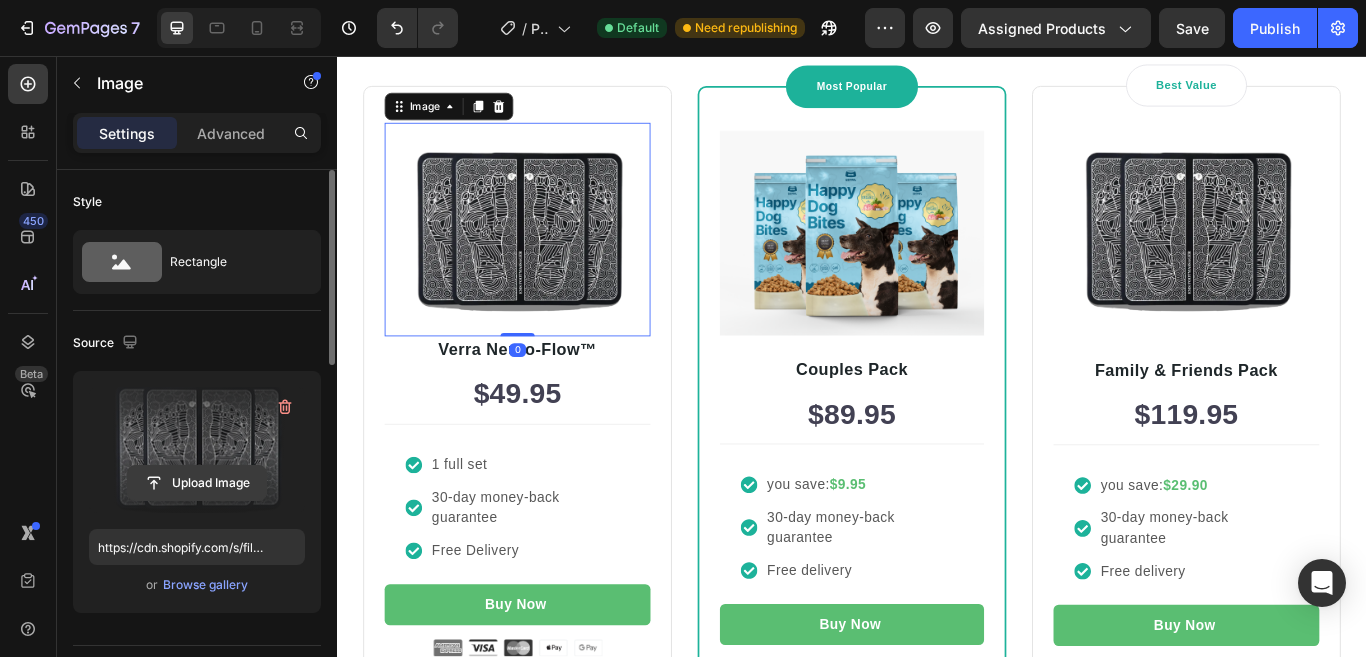 click 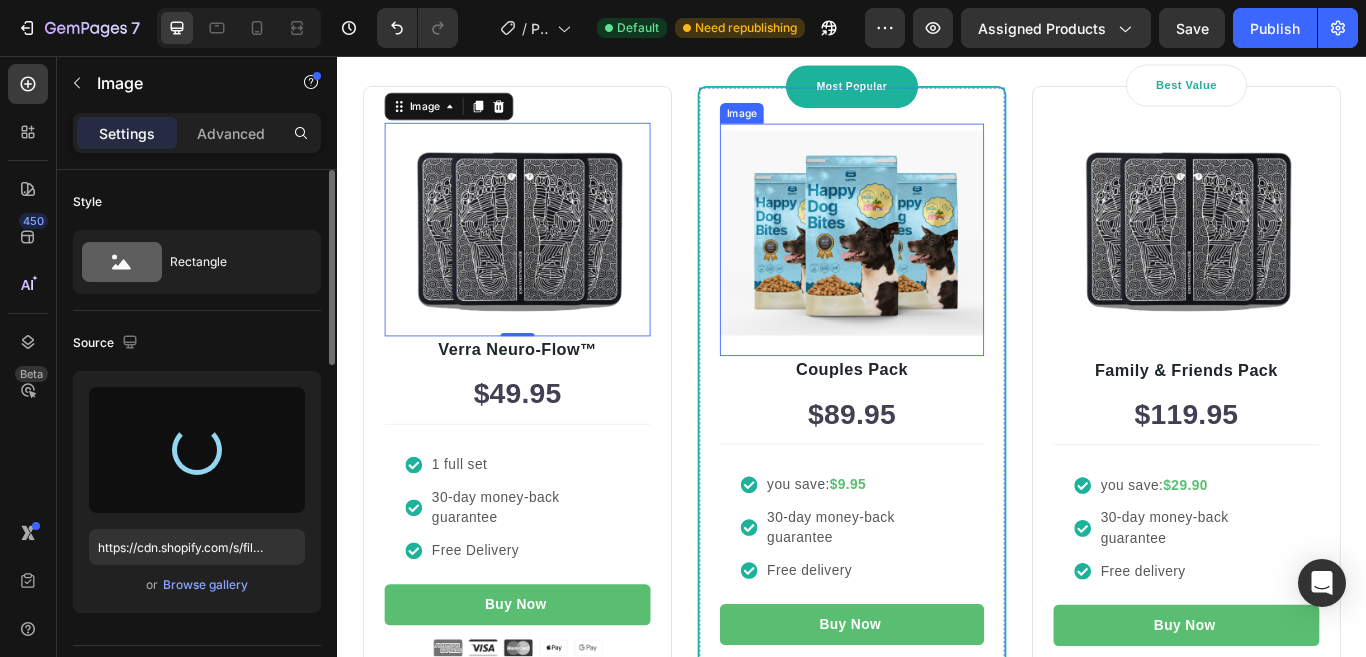 click at bounding box center [937, 262] 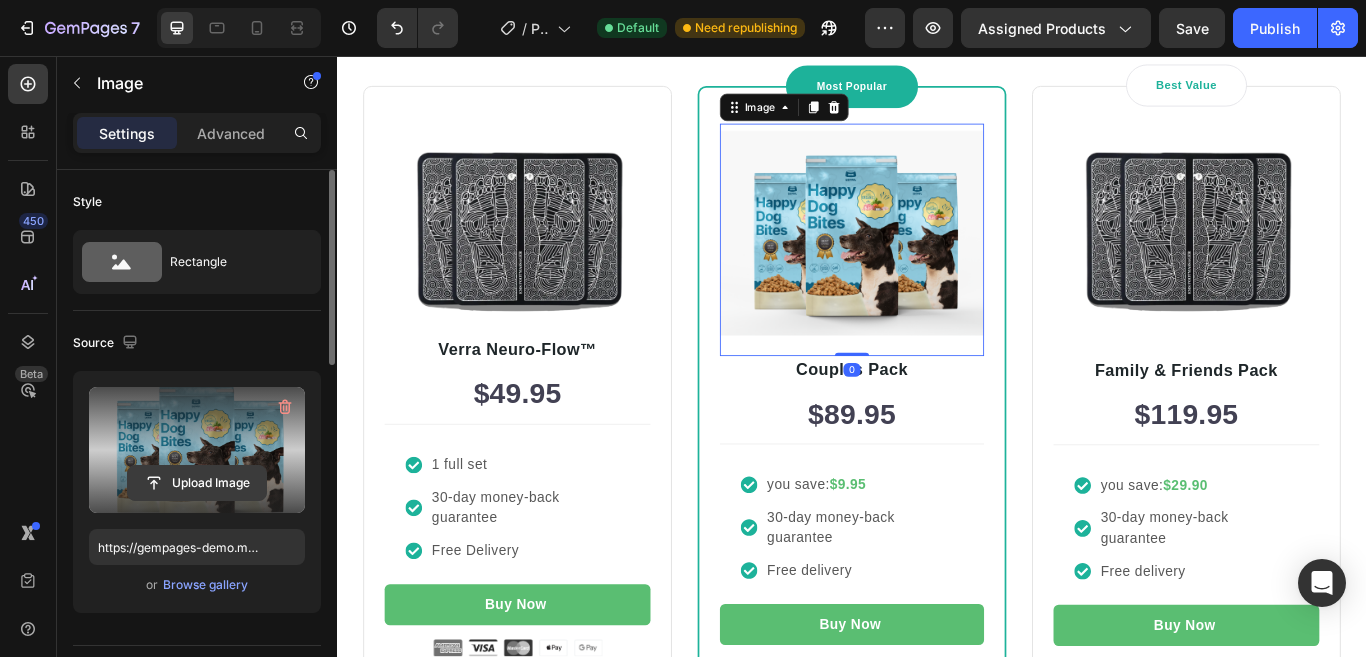 click 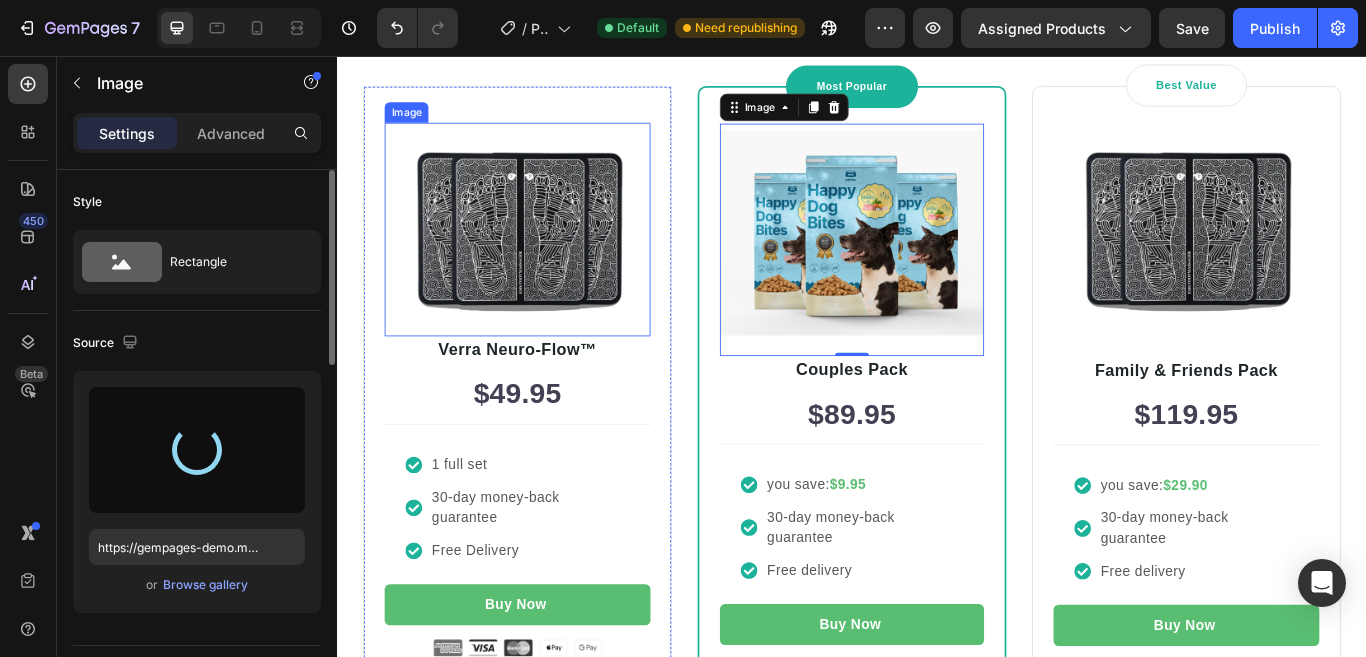 click at bounding box center (547, 262) 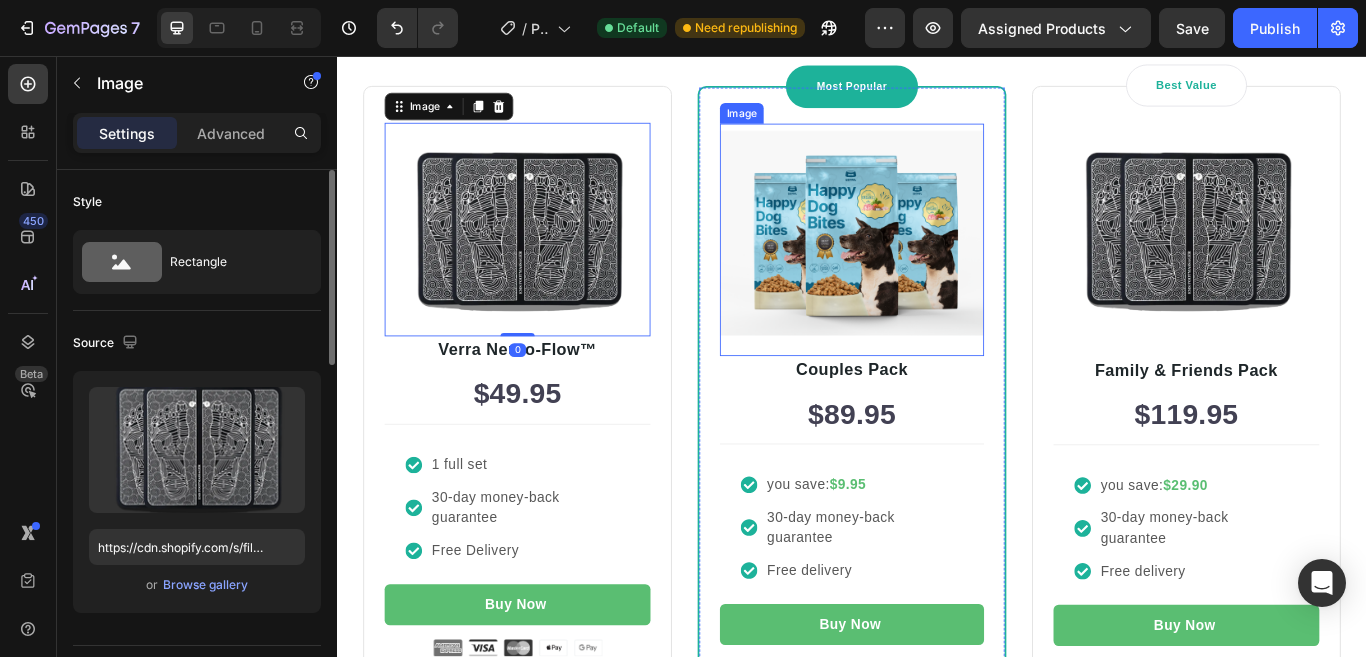 click at bounding box center (937, 262) 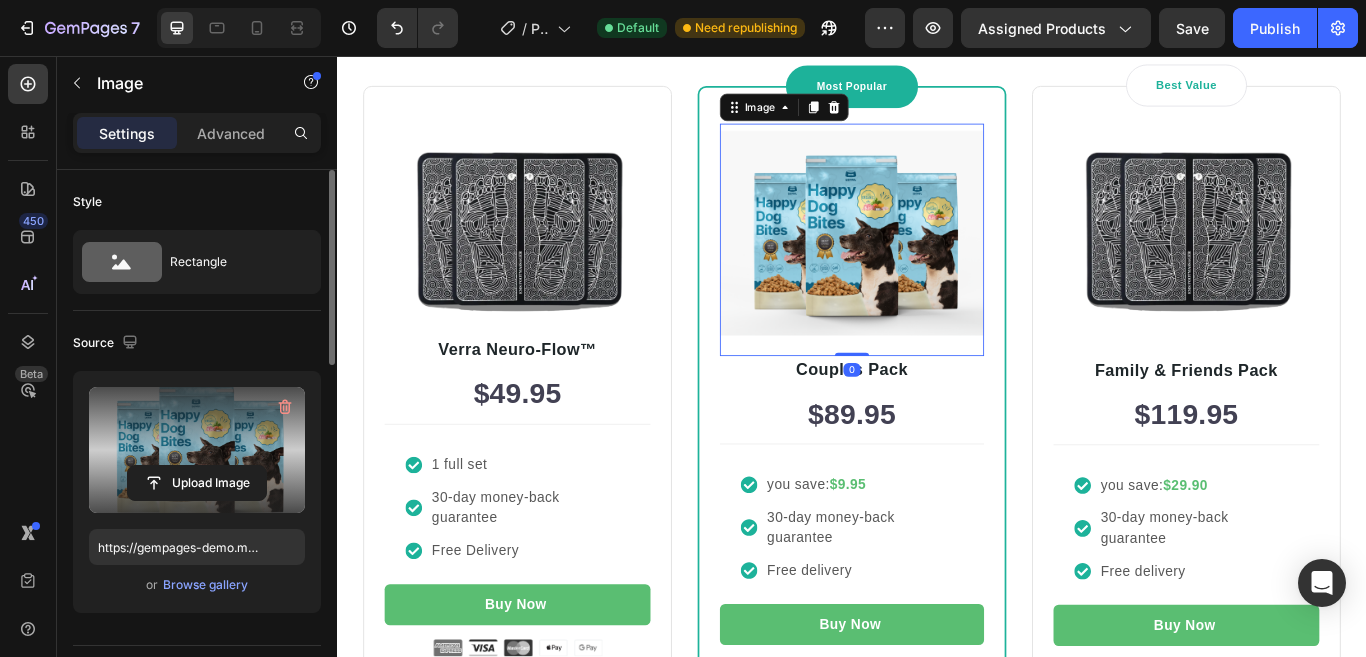 click at bounding box center (197, 450) 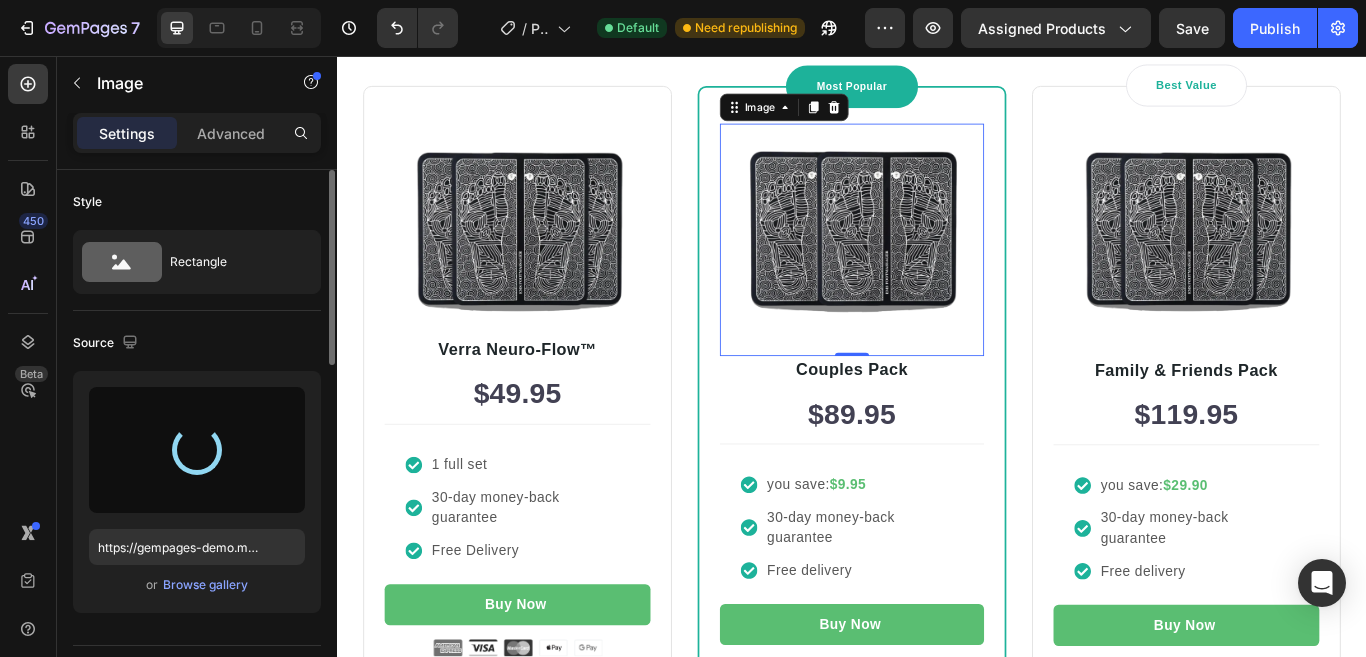 type on "https://cdn.shopify.com/s/files/1/0946/9932/3674/files/gempages_572799520971162776-3af0a7cd-84e4-4ed0-b3c1-ce7aab80dce6.png" 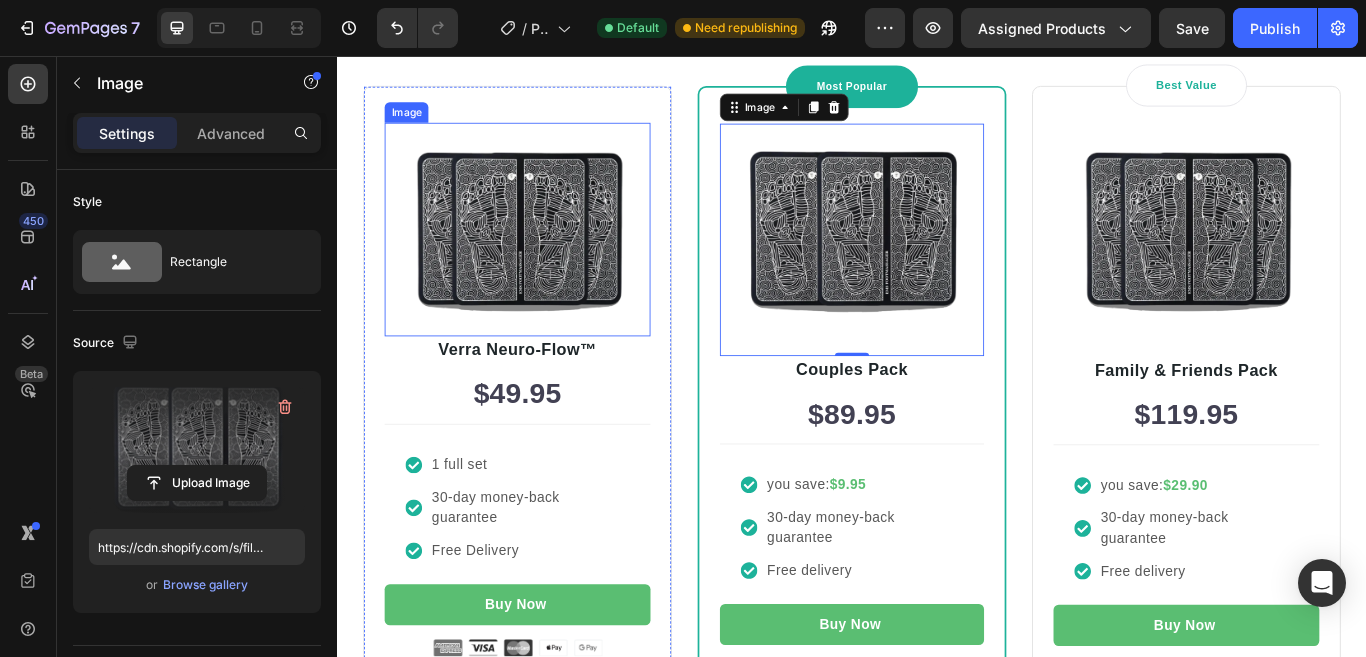 click at bounding box center [547, 262] 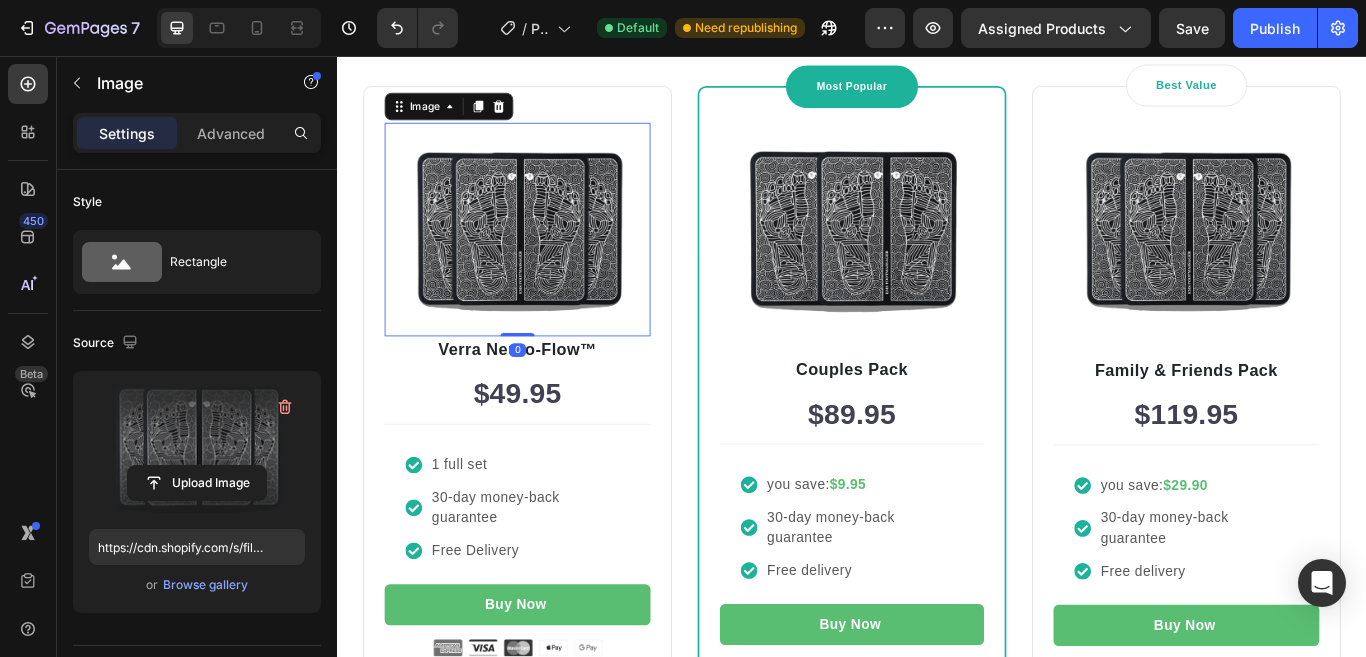 click at bounding box center (197, 450) 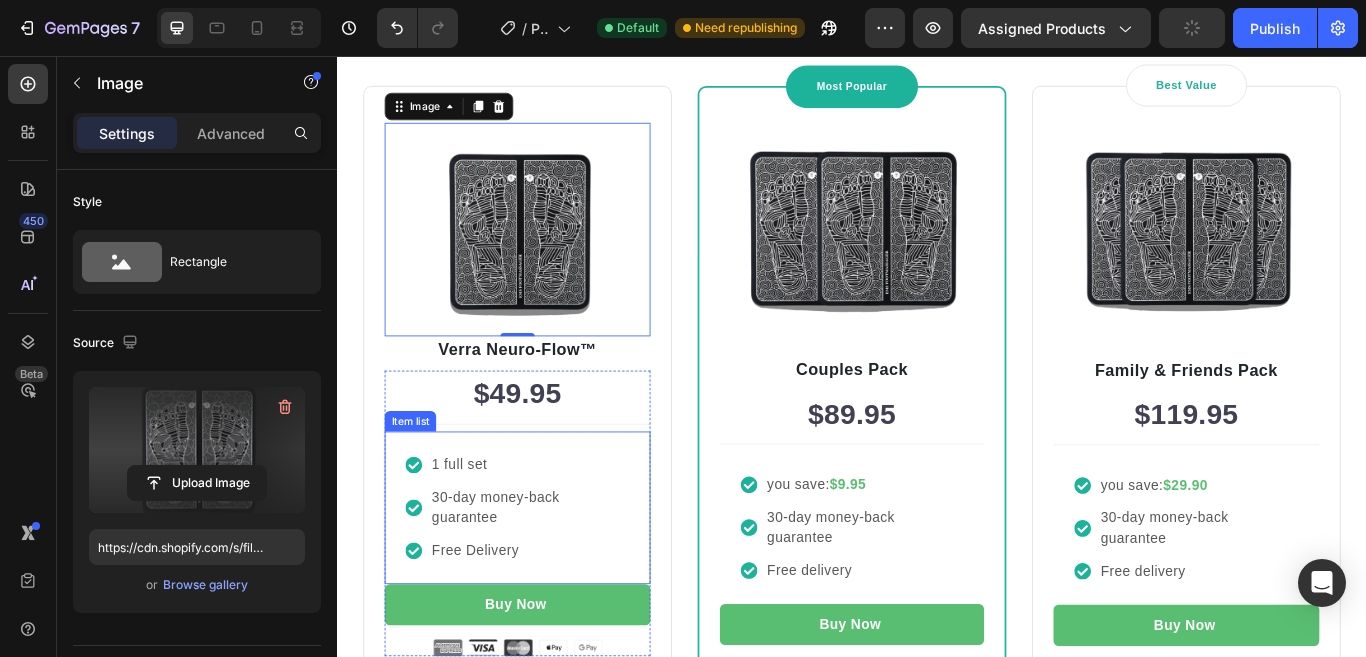 type on "https://cdn.shopify.com/s/files/1/0946/9932/3674/files/gempages_572799520971162776-6192fd60-c596-4aee-9215-e00e5bc5f4a7.webp" 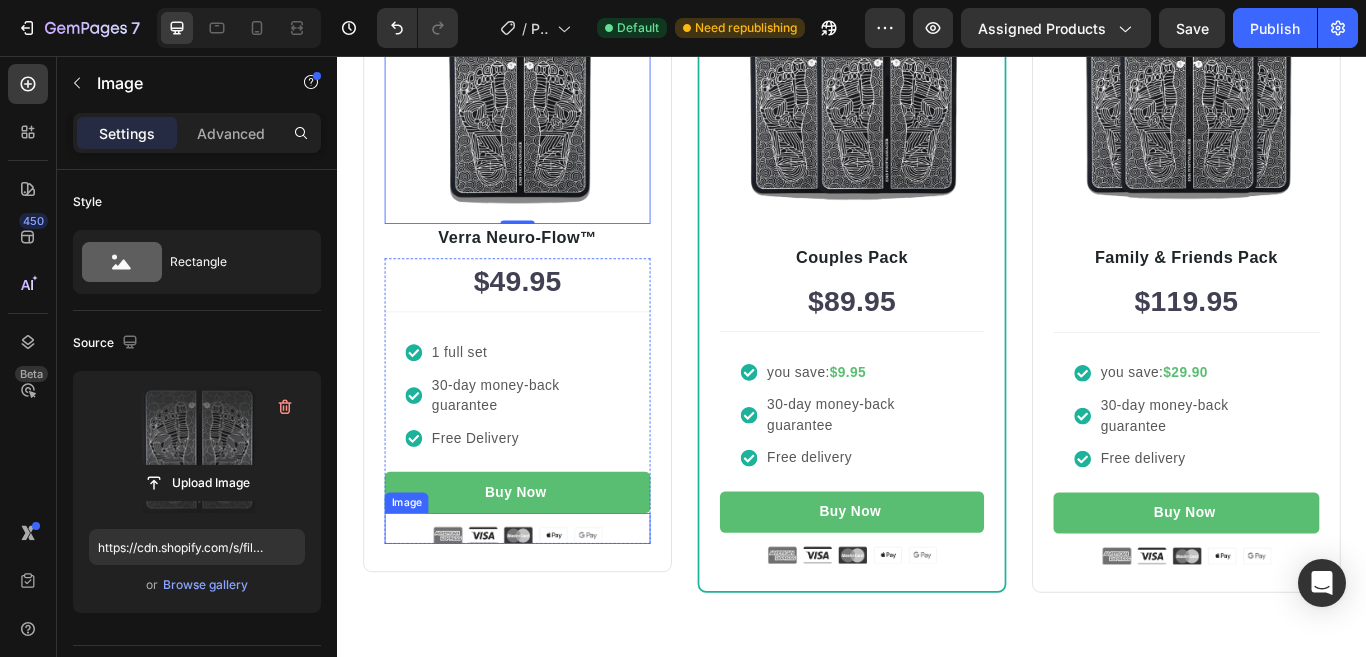 scroll, scrollTop: 2628, scrollLeft: 0, axis: vertical 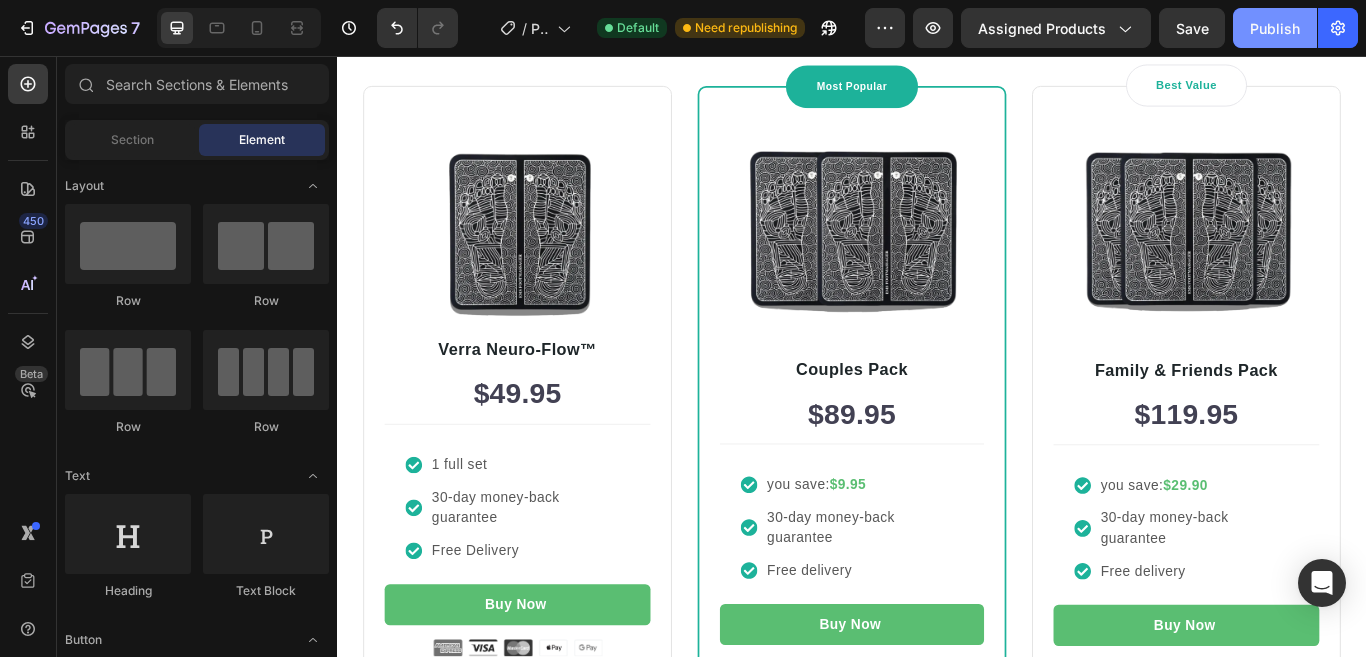 drag, startPoint x: 1266, startPoint y: 12, endPoint x: 1027, endPoint y: 75, distance: 247.16391 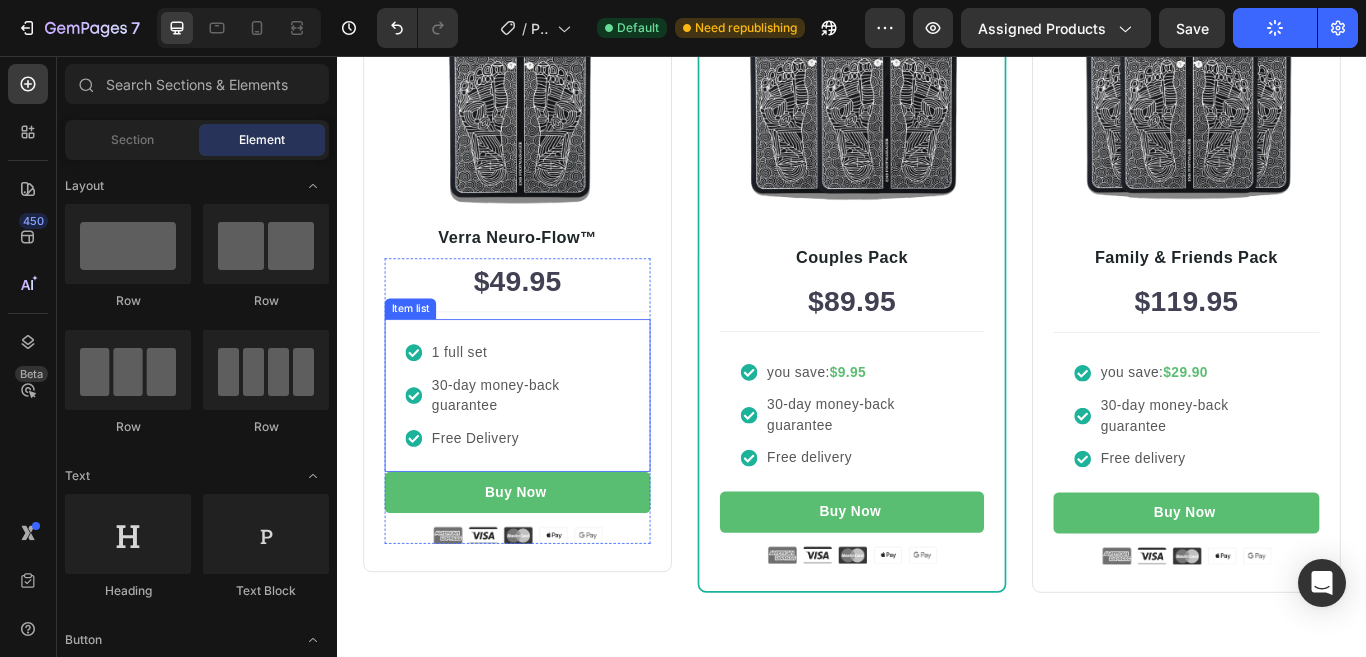 scroll, scrollTop: 2890, scrollLeft: 0, axis: vertical 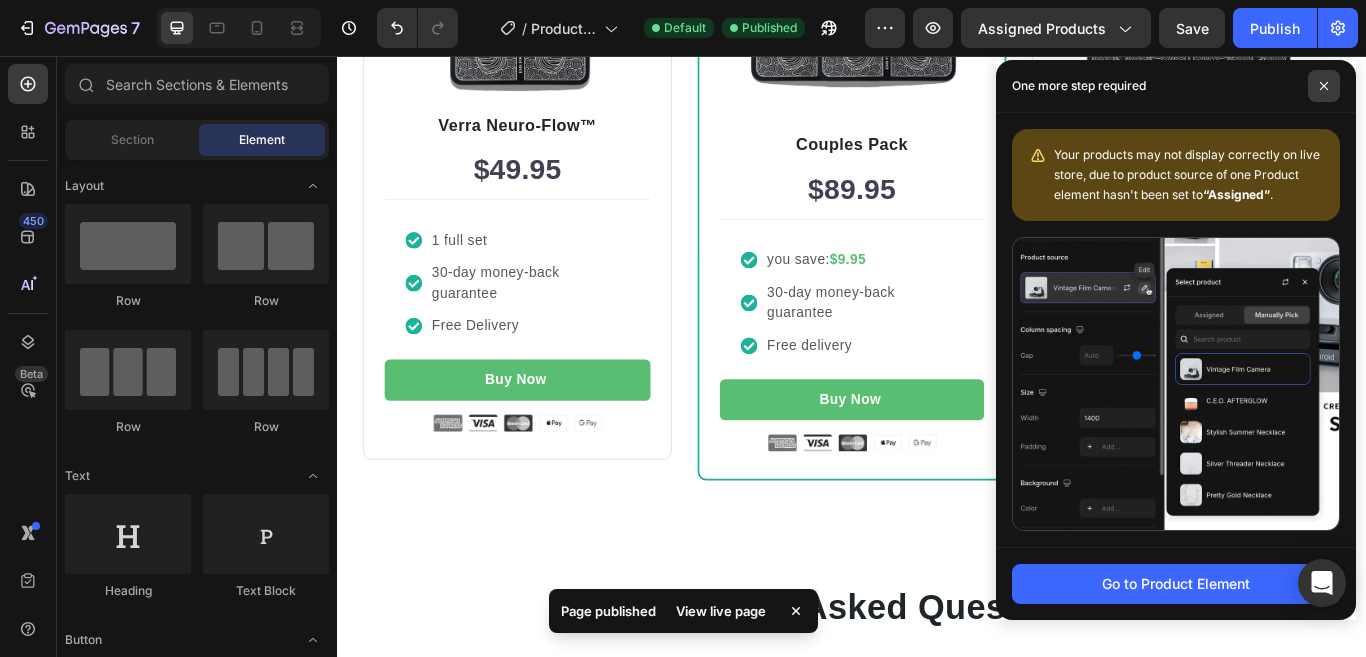 click at bounding box center (1324, 86) 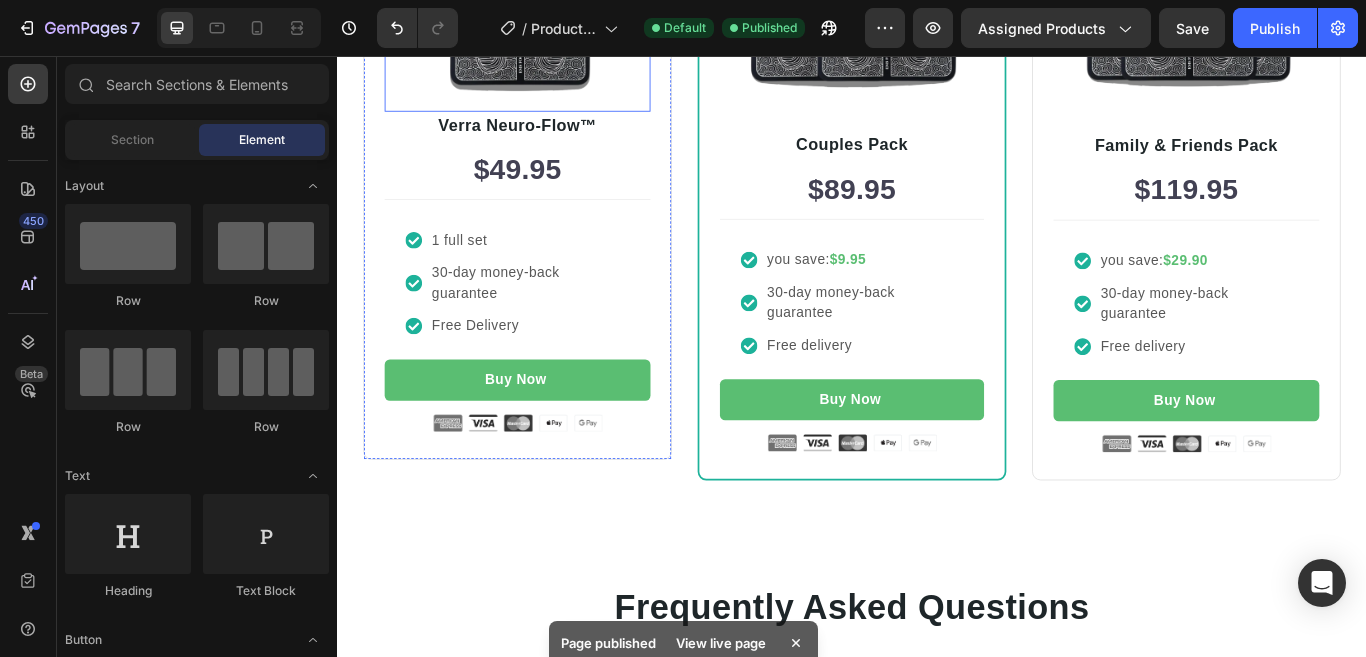 click at bounding box center (547, 0) 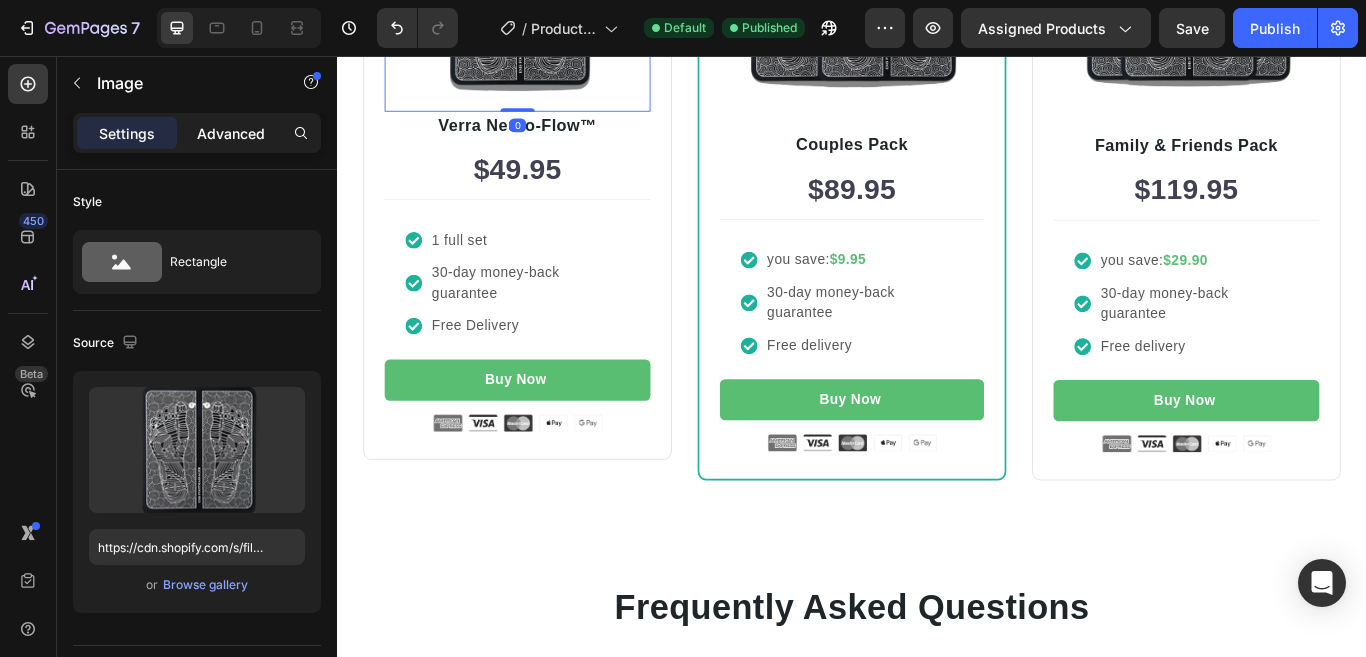 click on "Advanced" at bounding box center [231, 133] 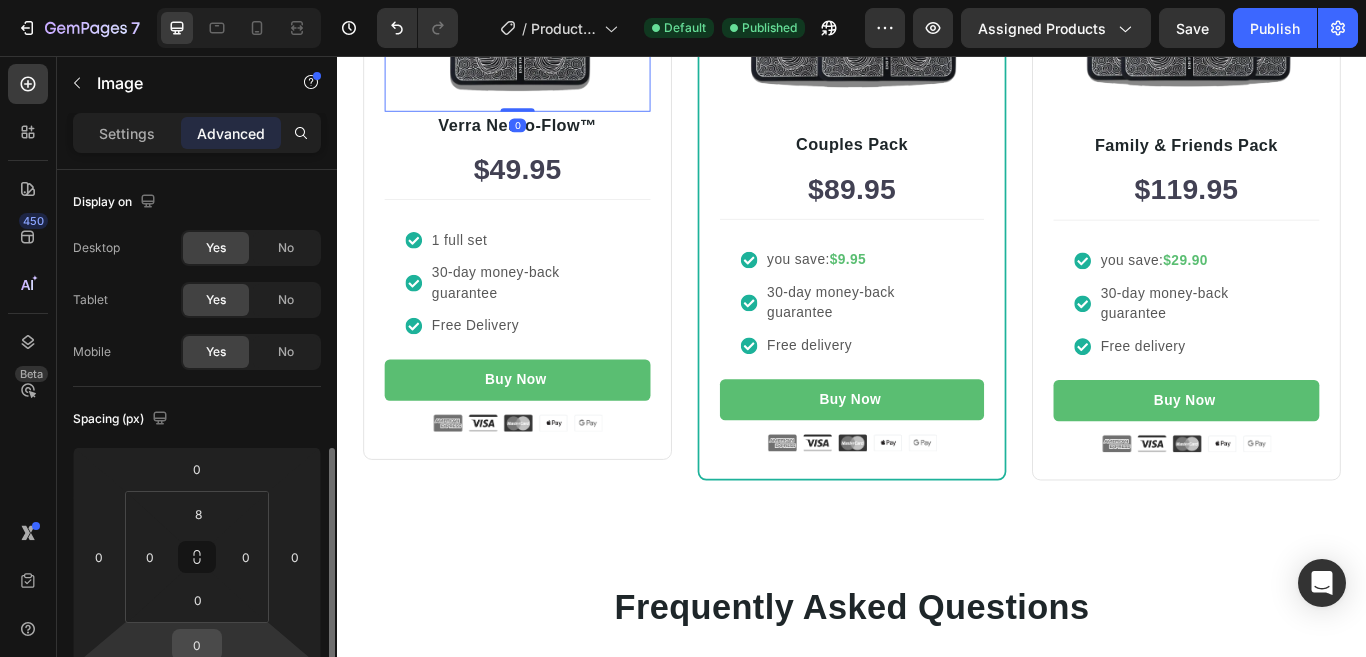 scroll, scrollTop: 200, scrollLeft: 0, axis: vertical 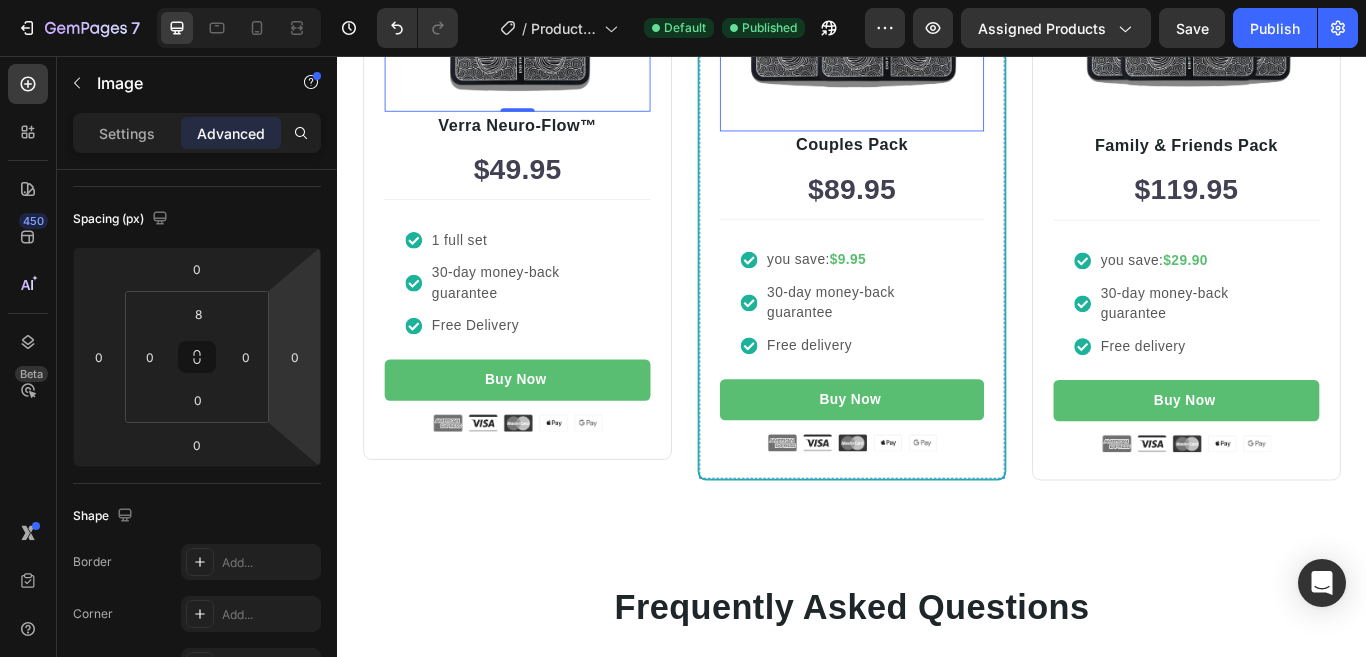 click at bounding box center (937, 0) 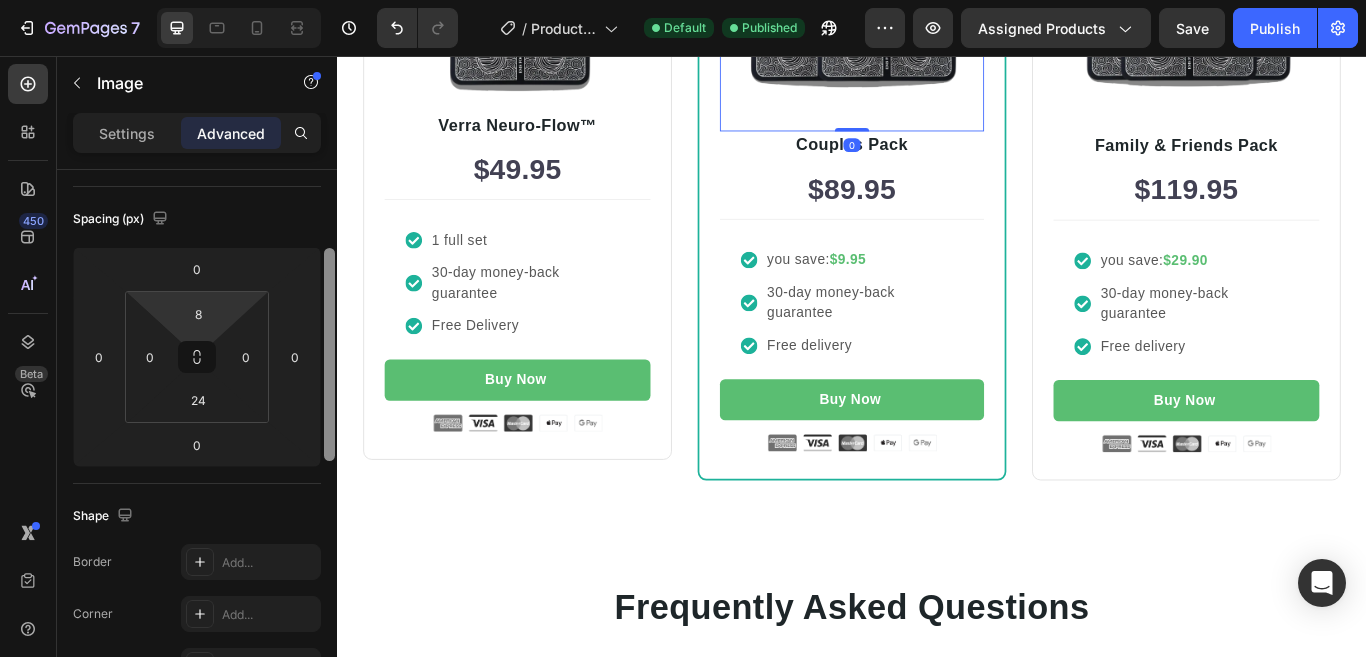 click on "24" at bounding box center (198, 400) 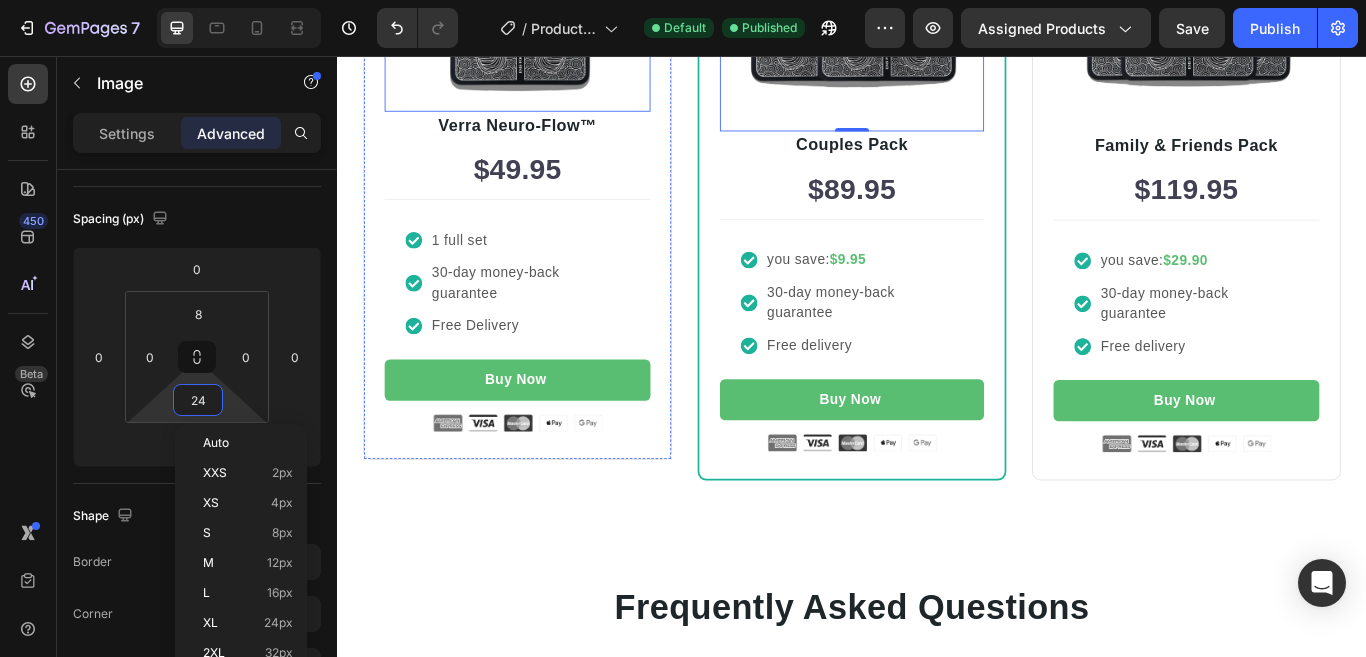 click at bounding box center [547, 0] 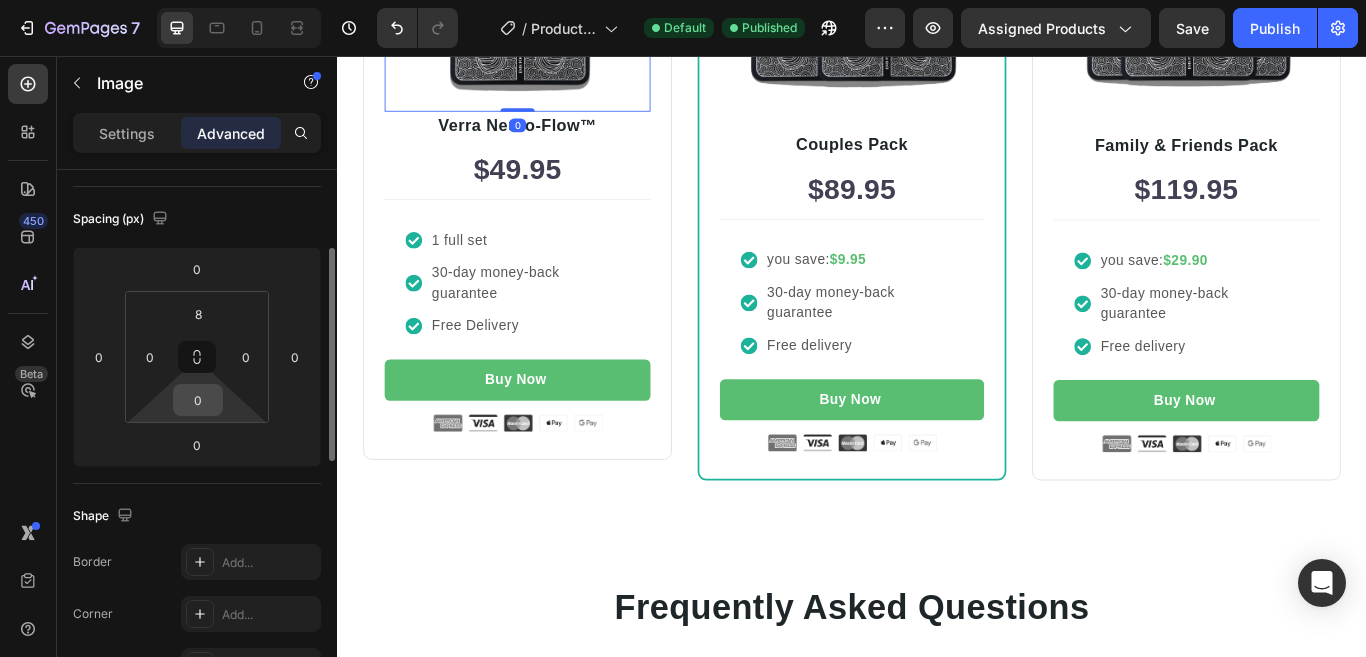 click on "0" at bounding box center (198, 400) 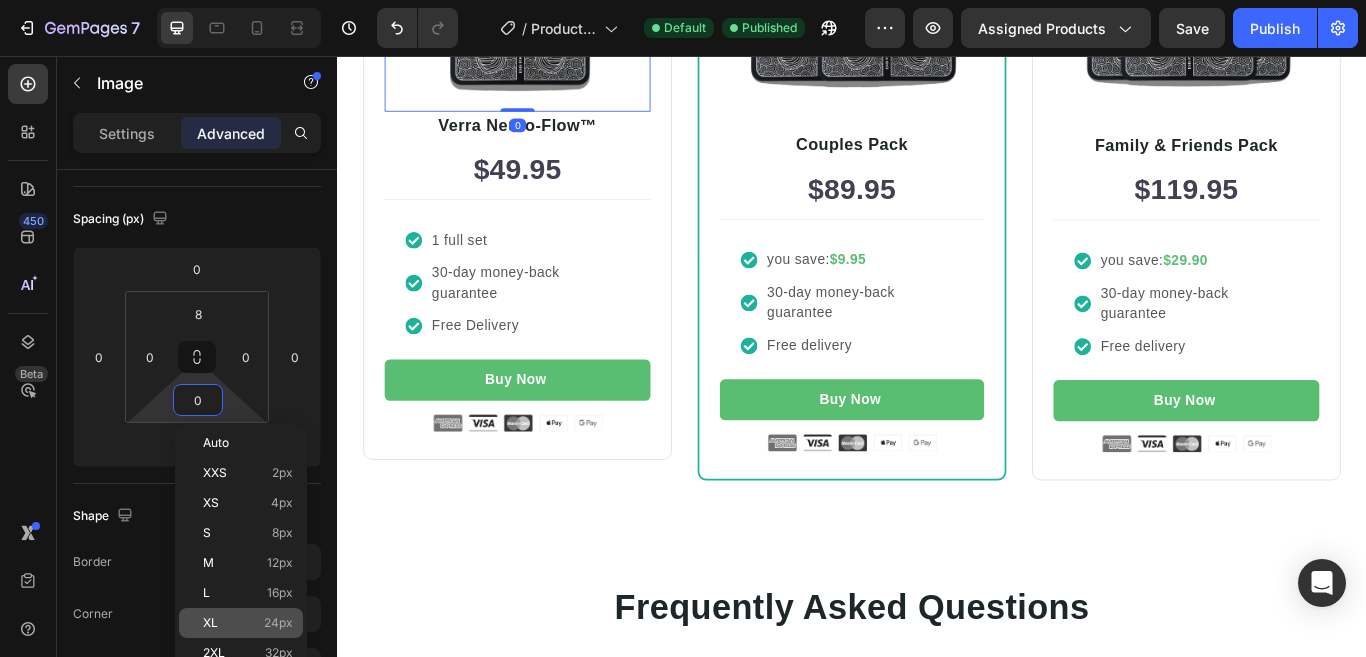 click on "XL 24px" at bounding box center [248, 623] 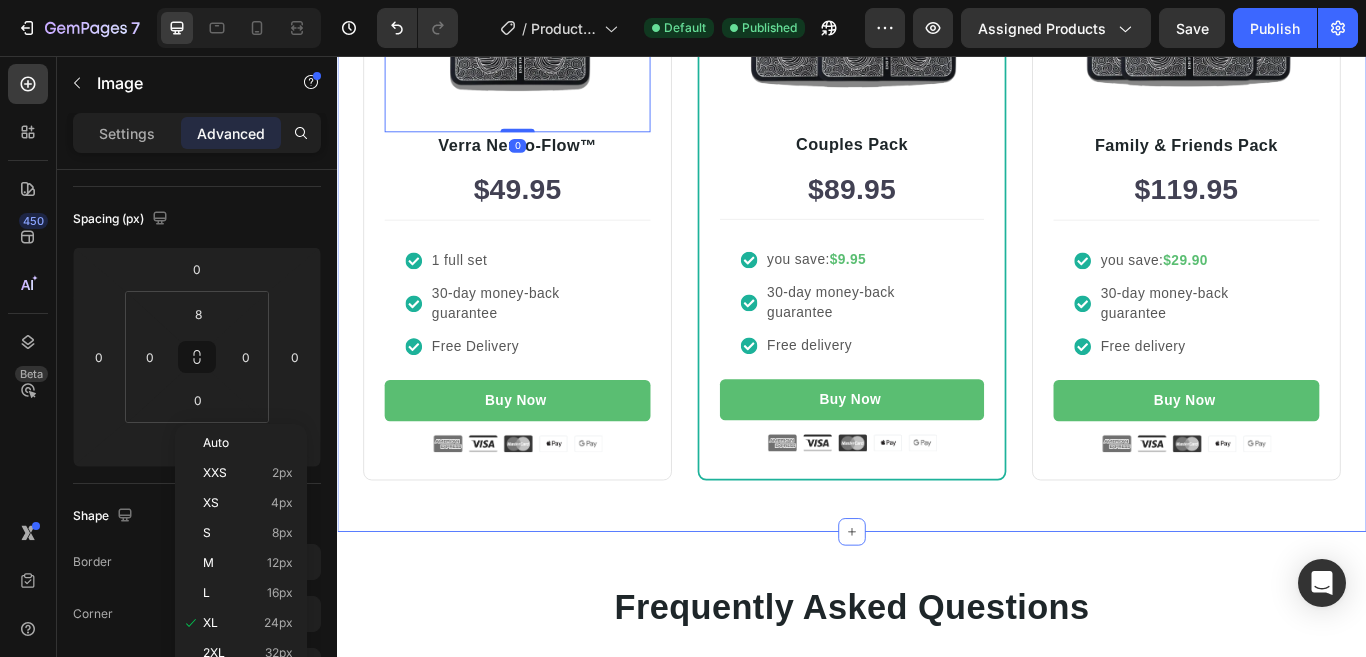 type on "24" 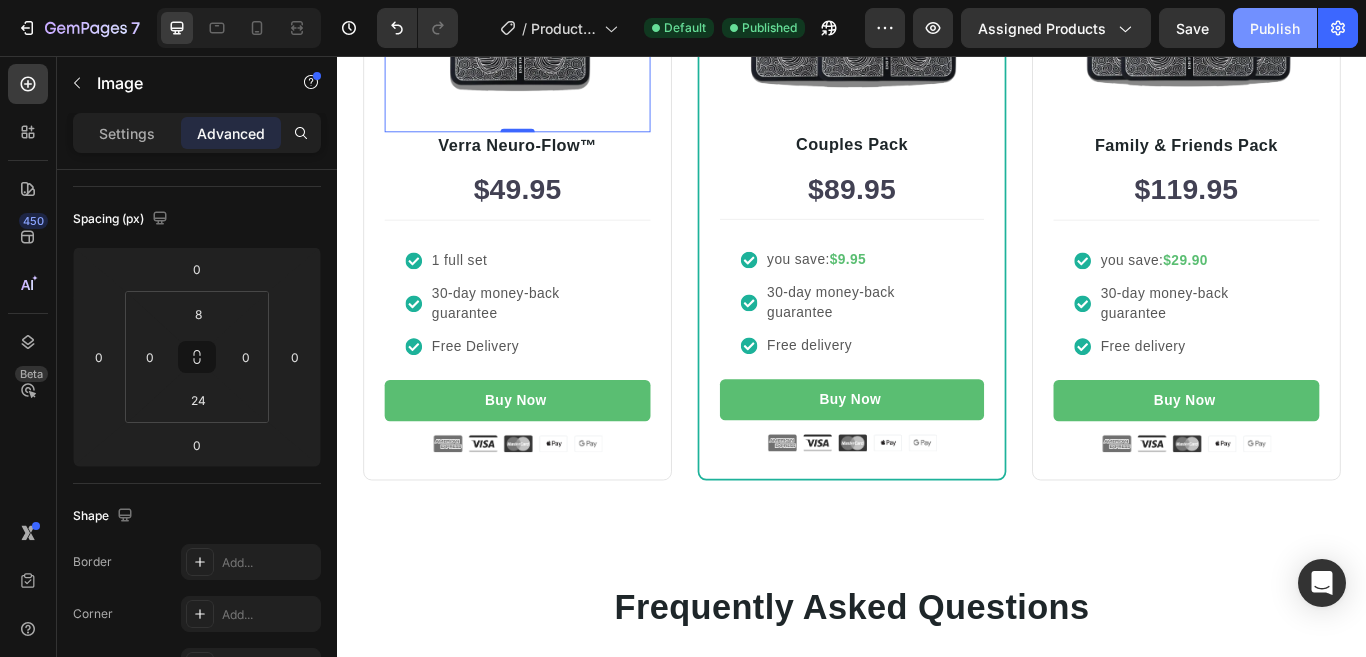 click on "Publish" at bounding box center (1275, 28) 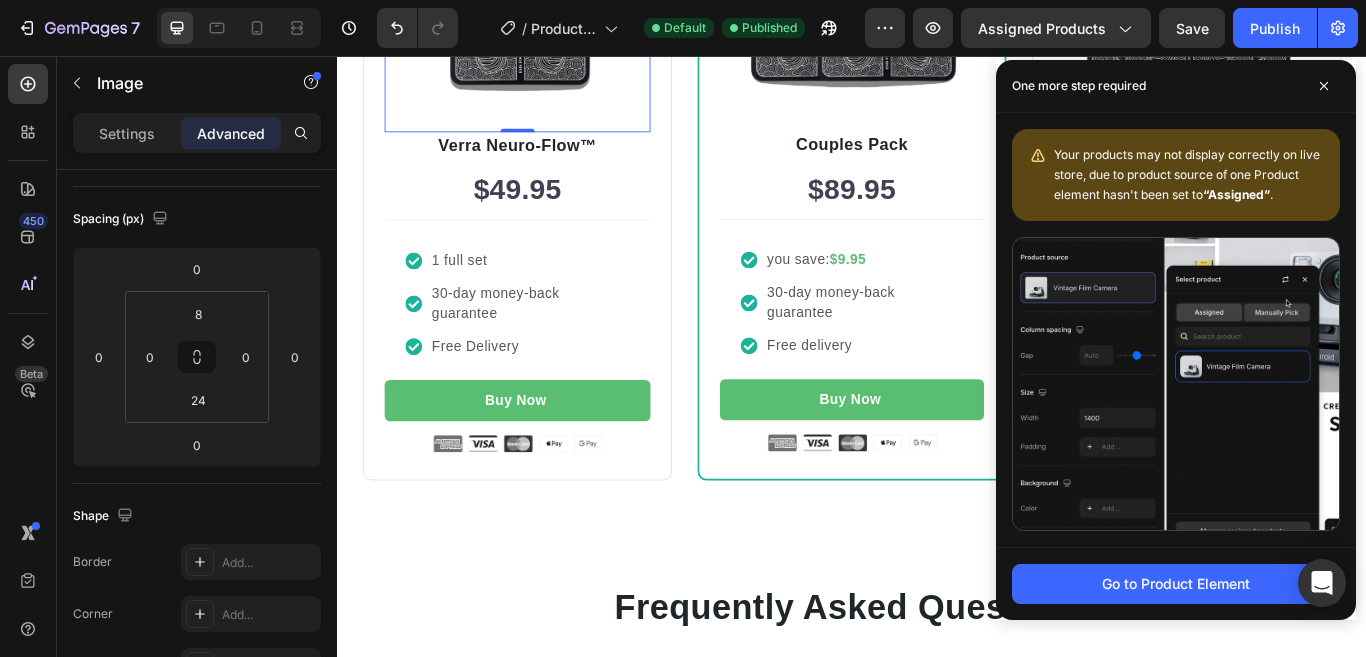 type 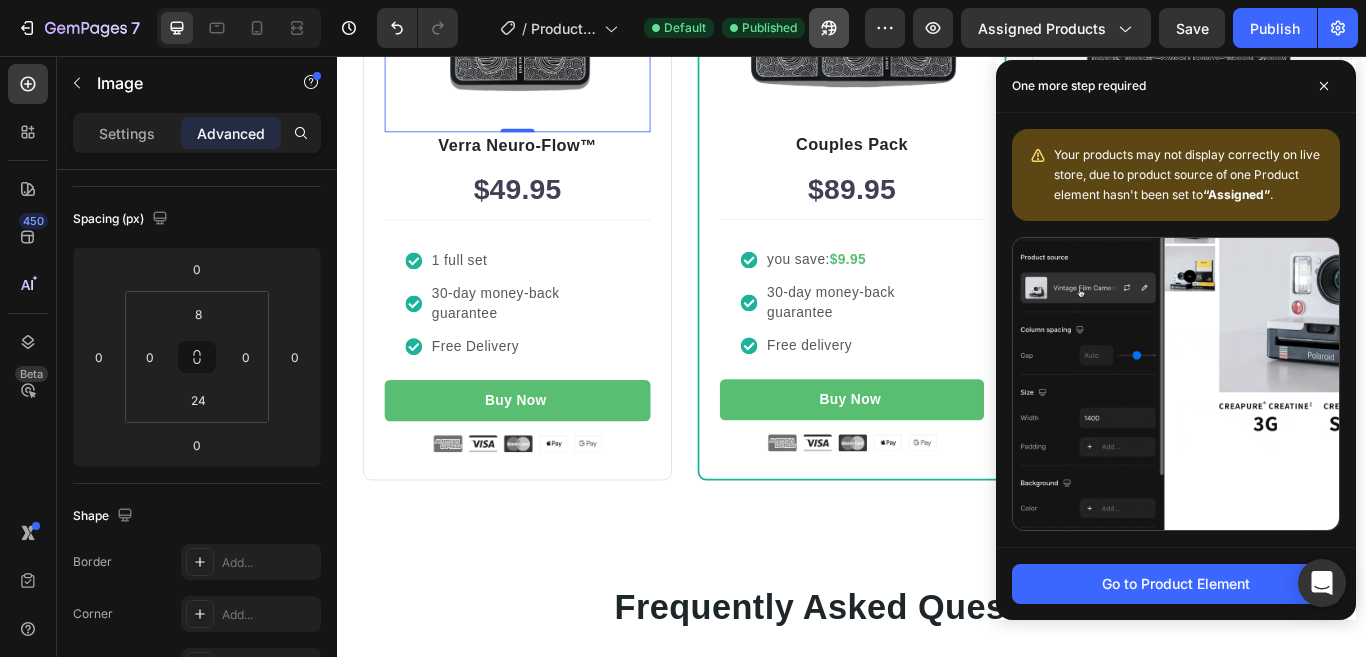click 